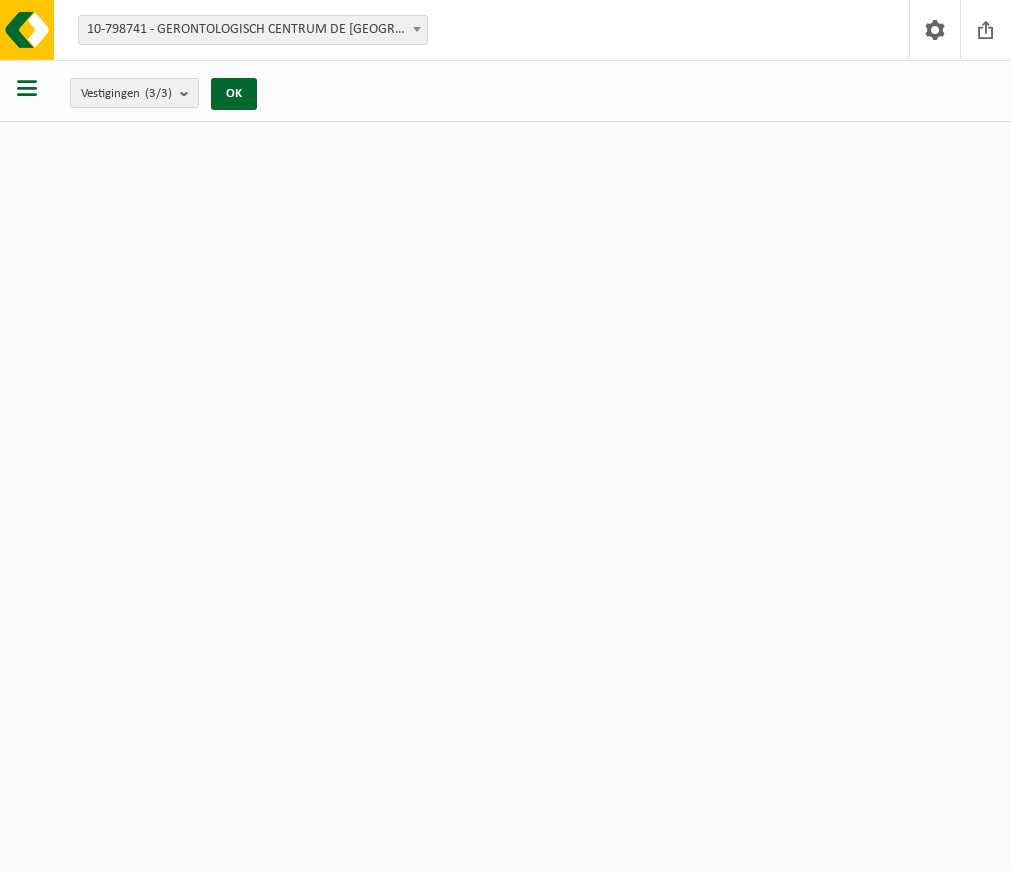 scroll, scrollTop: 0, scrollLeft: 0, axis: both 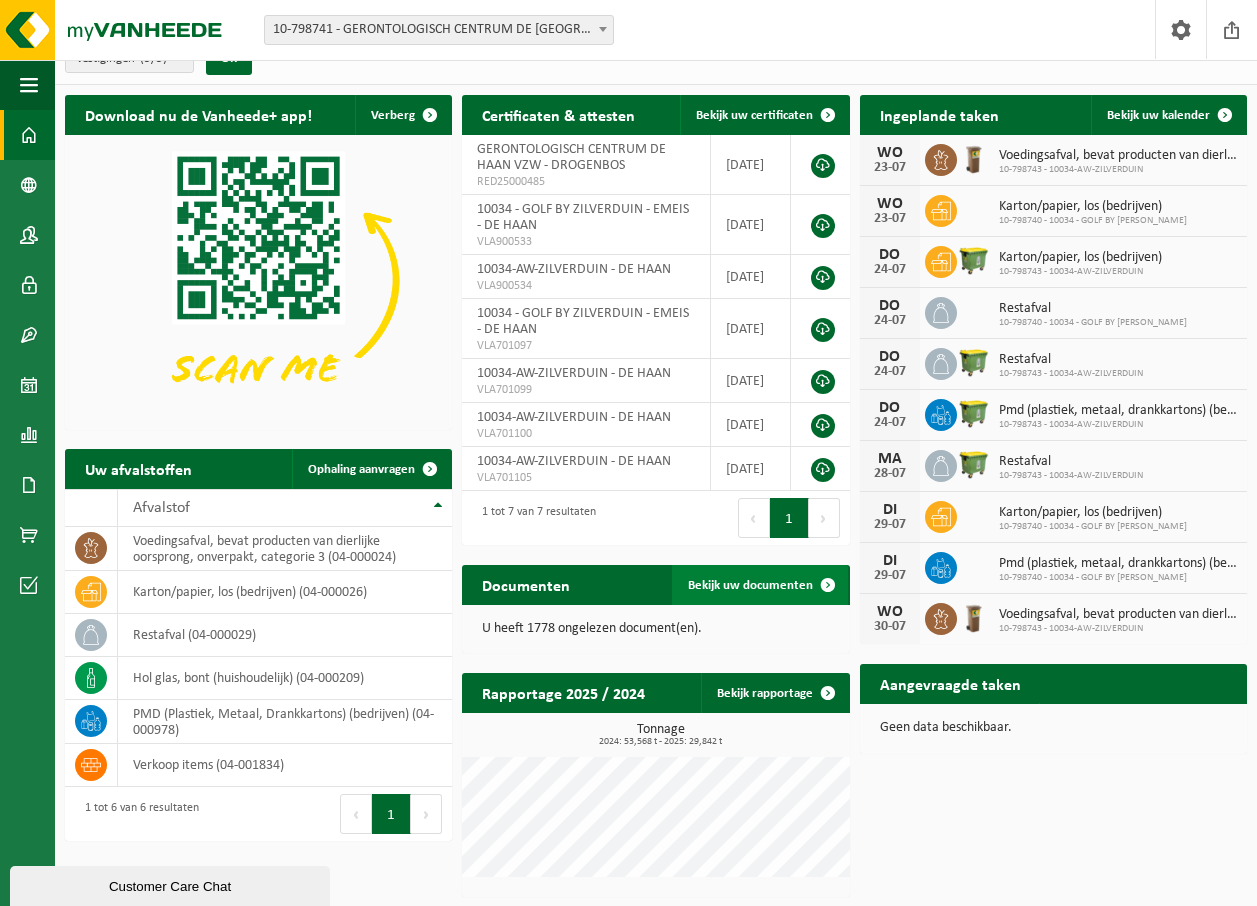 click on "Bekijk uw documenten" at bounding box center (750, 585) 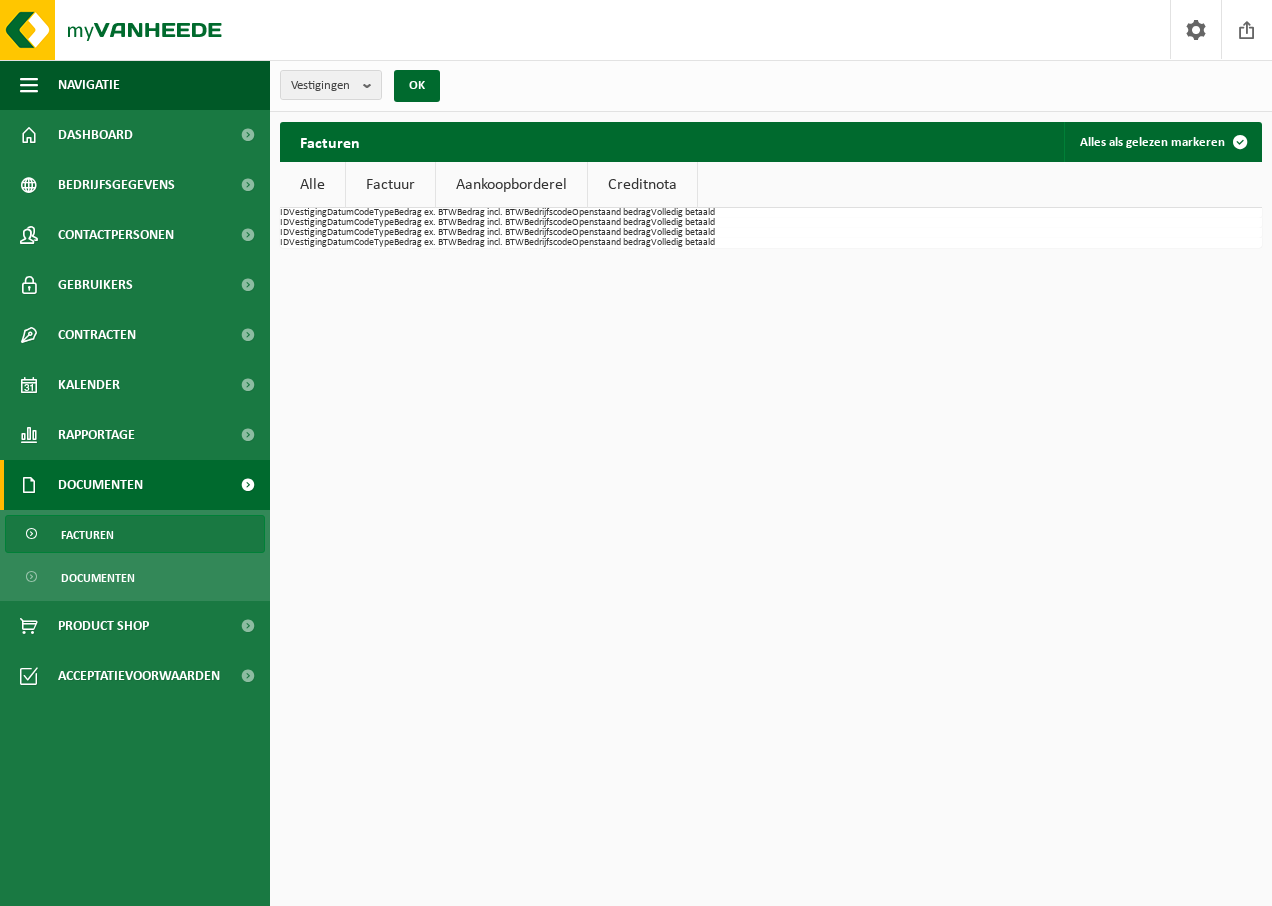 scroll, scrollTop: 0, scrollLeft: 0, axis: both 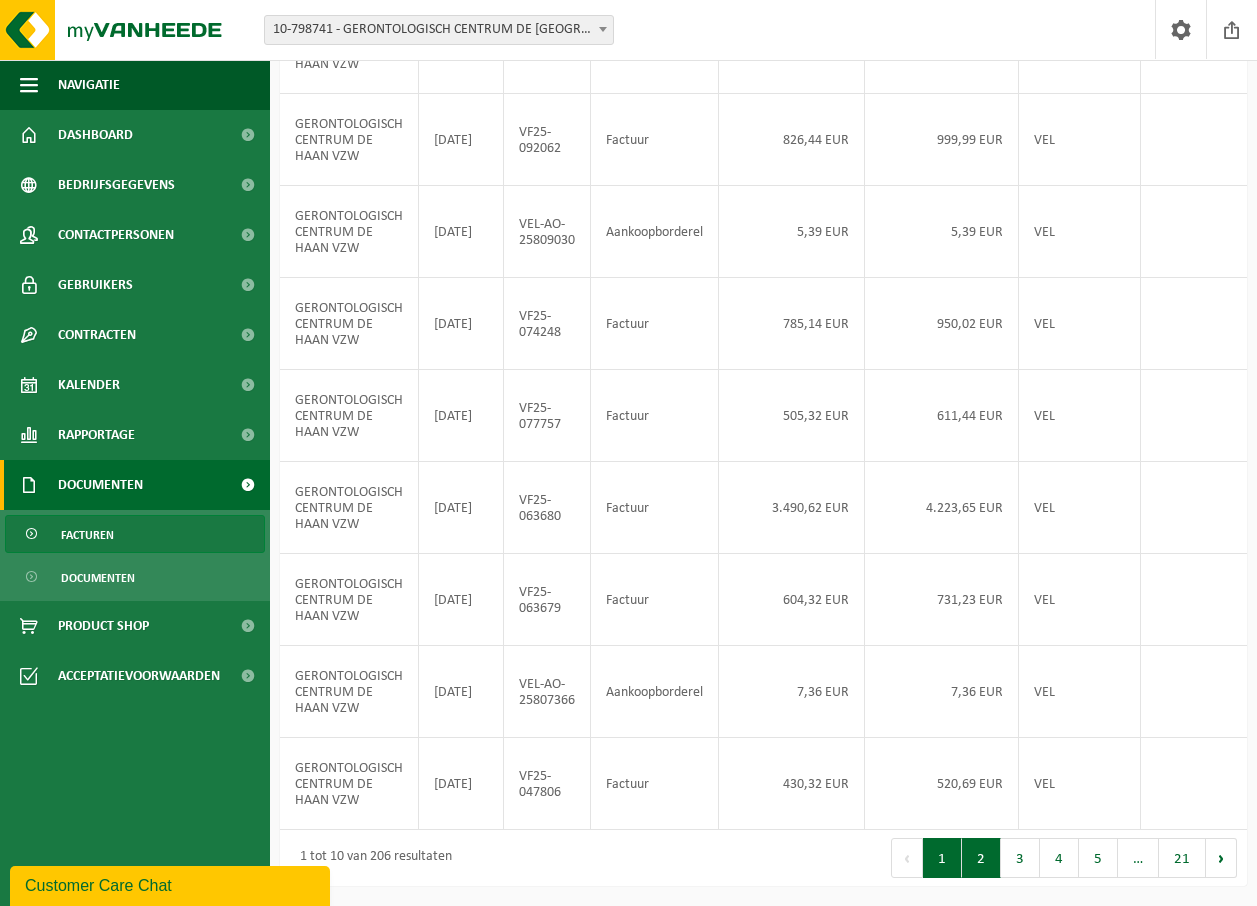 click on "2" at bounding box center [981, 858] 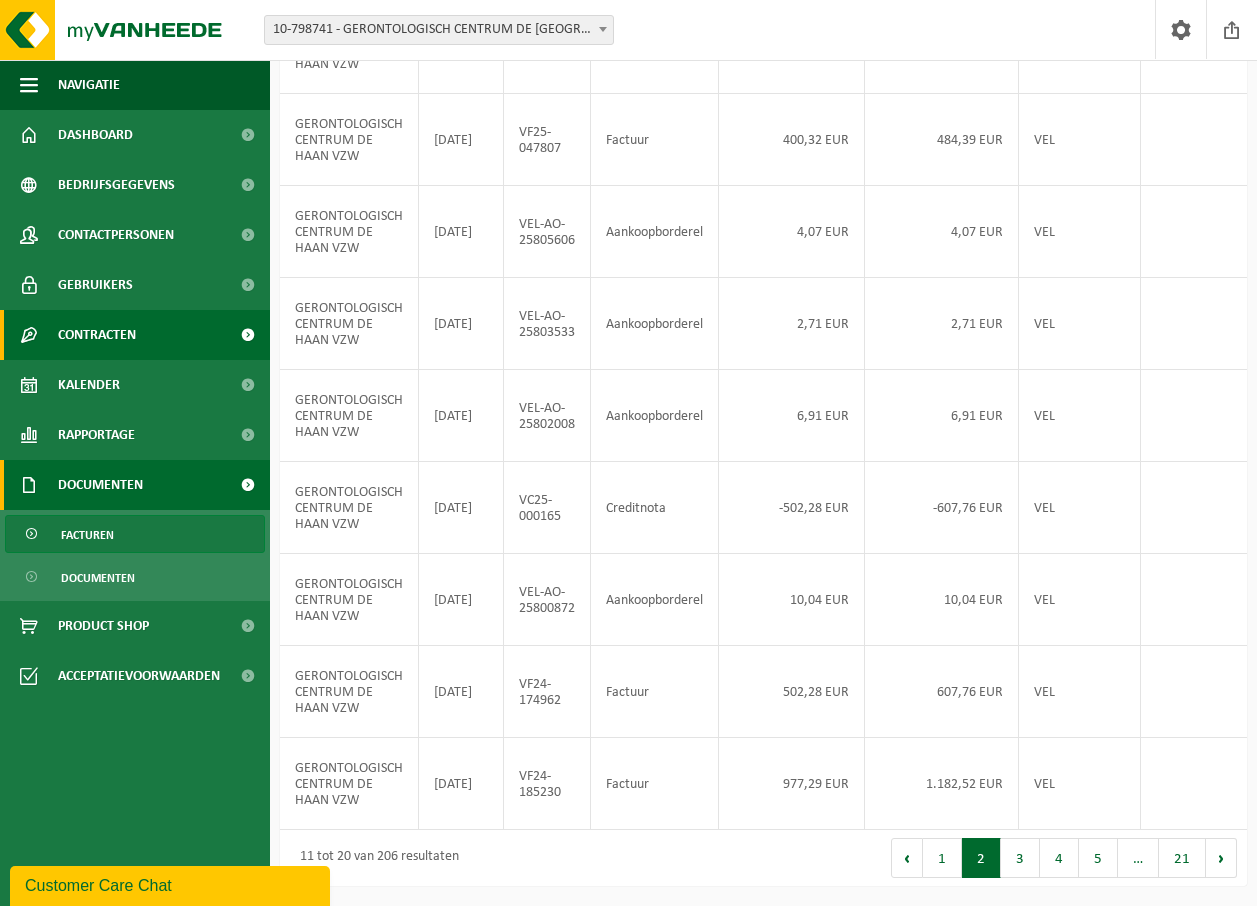 click on "Contracten" at bounding box center [97, 335] 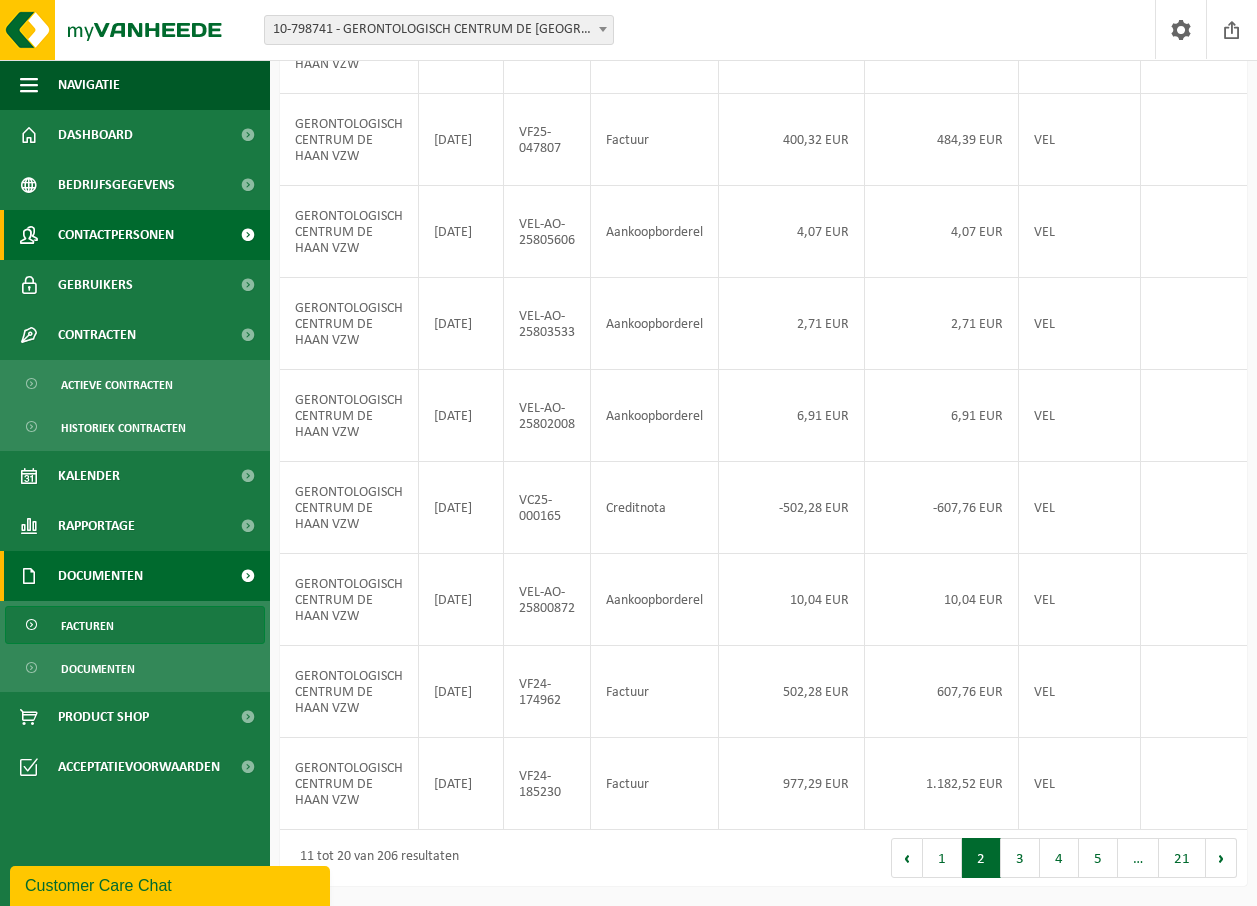 click on "Contactpersonen" at bounding box center (116, 235) 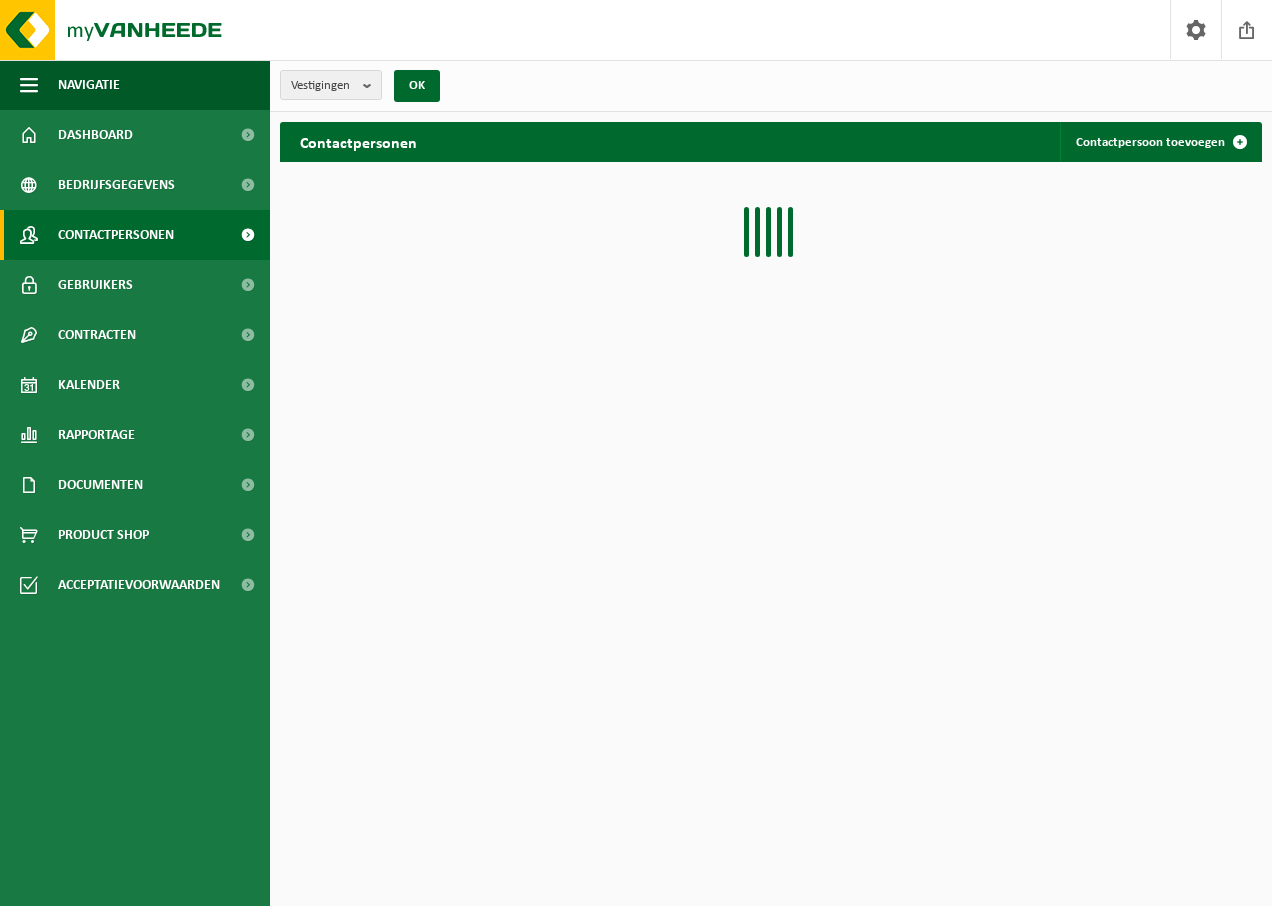 scroll, scrollTop: 0, scrollLeft: 0, axis: both 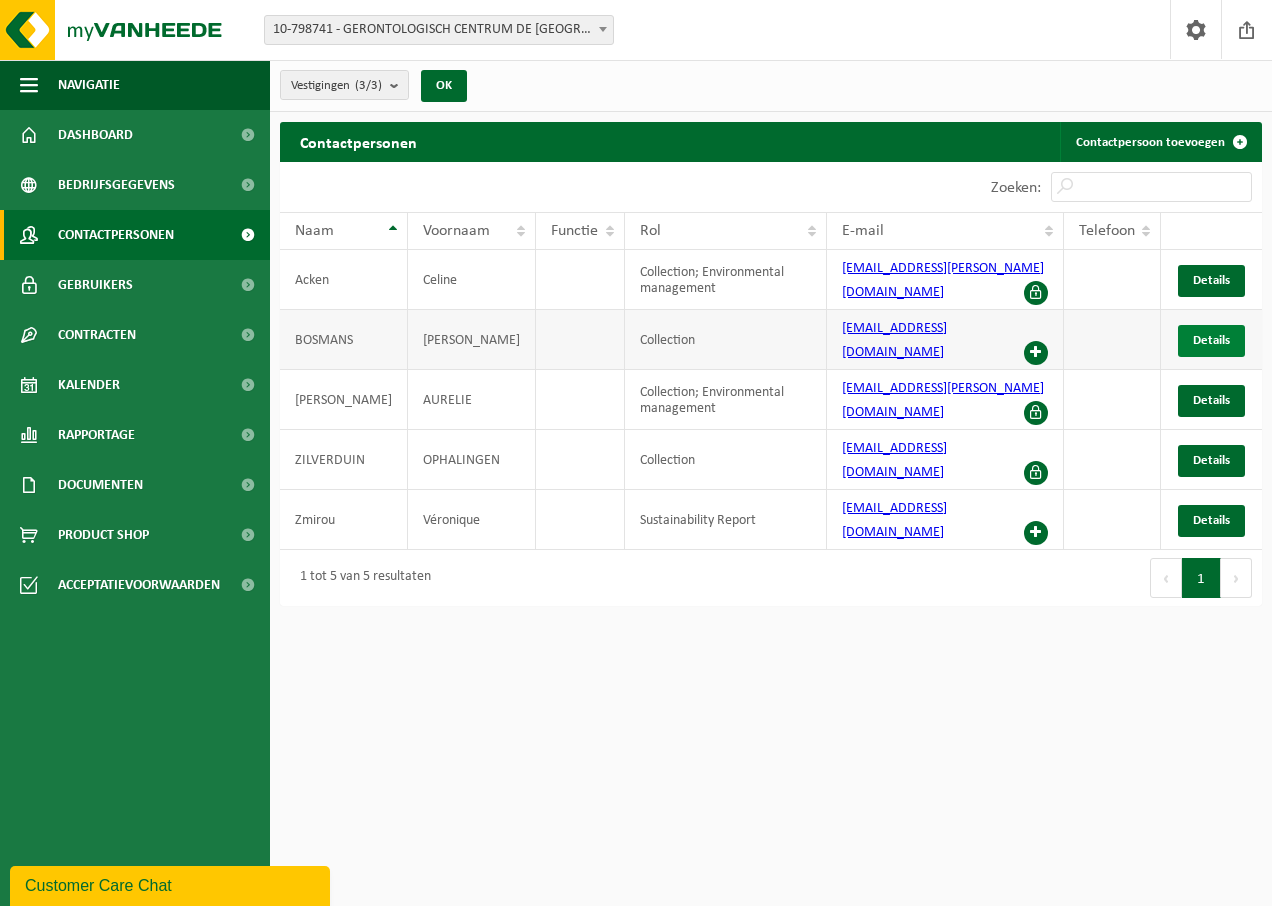 click on "Details" at bounding box center (1211, 340) 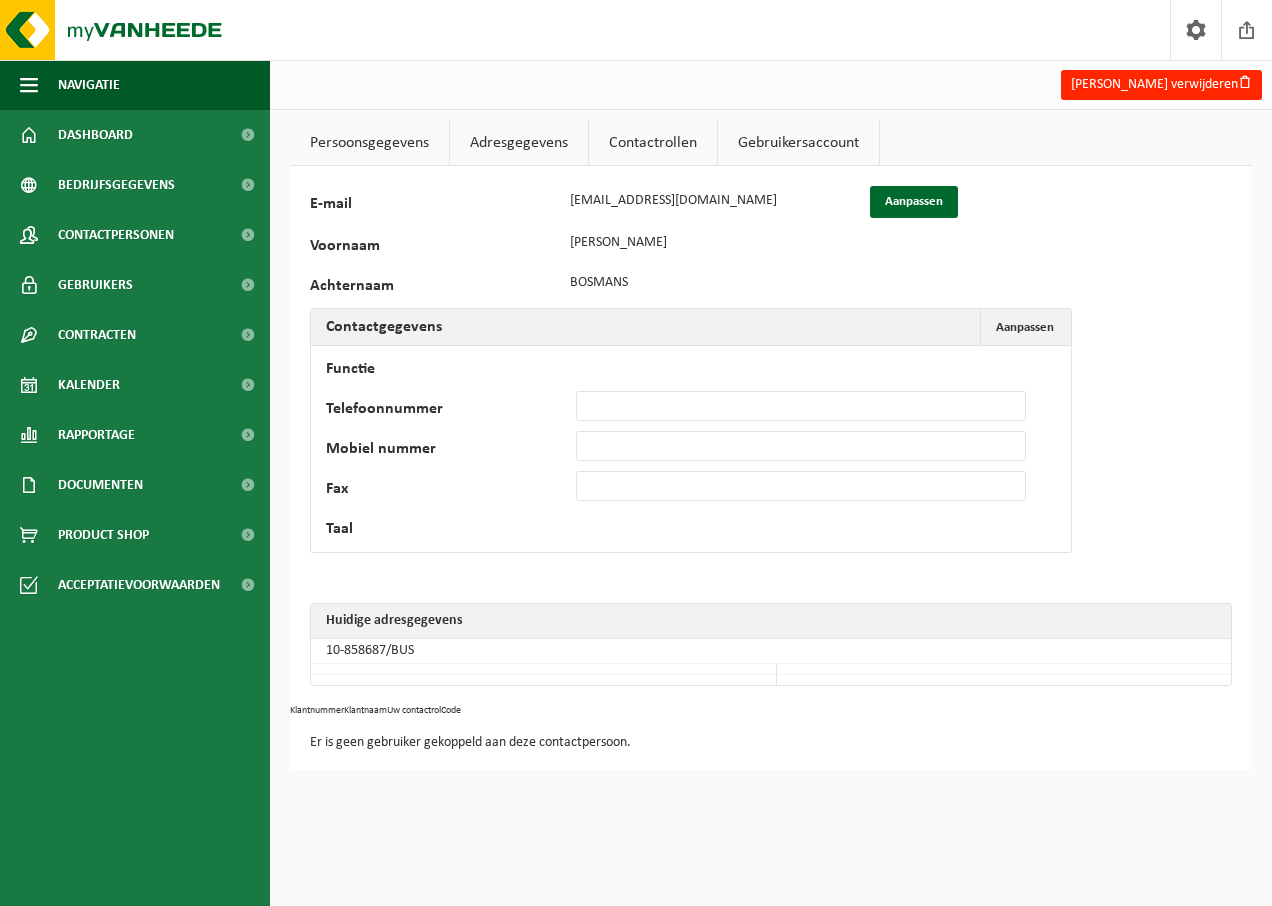 scroll, scrollTop: 0, scrollLeft: 0, axis: both 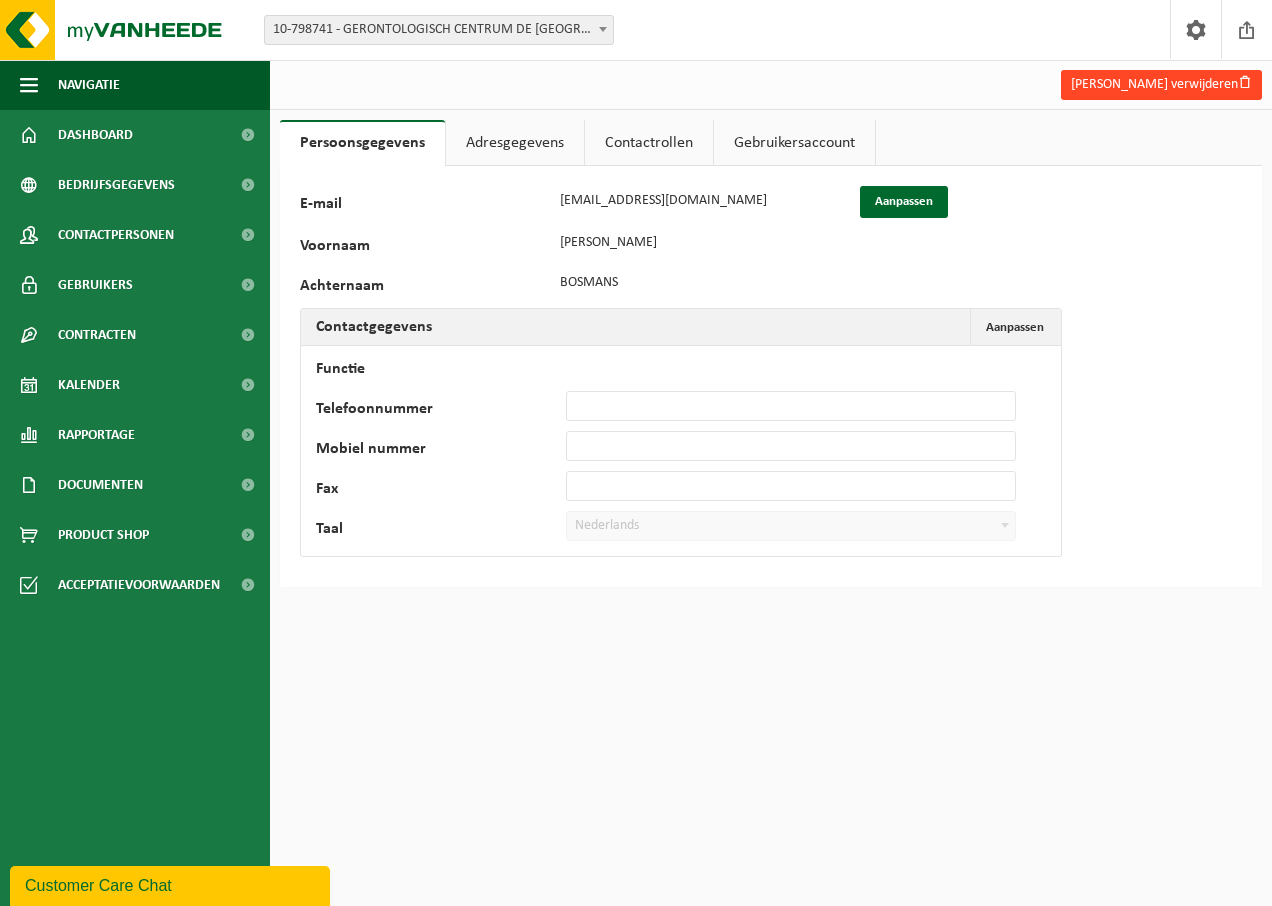 click on "Sandra Bosmans verwijderen" at bounding box center [1161, 85] 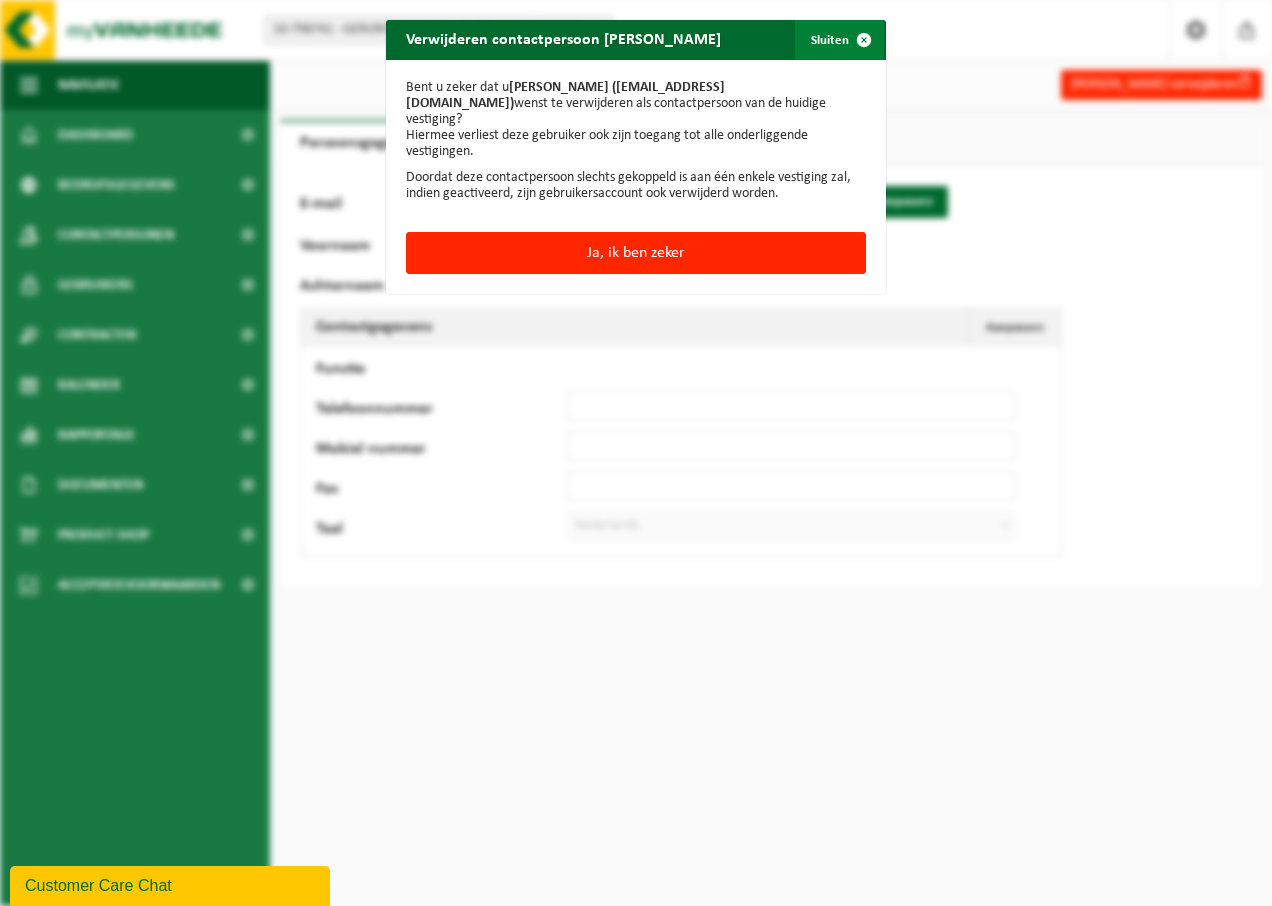 click at bounding box center (864, 40) 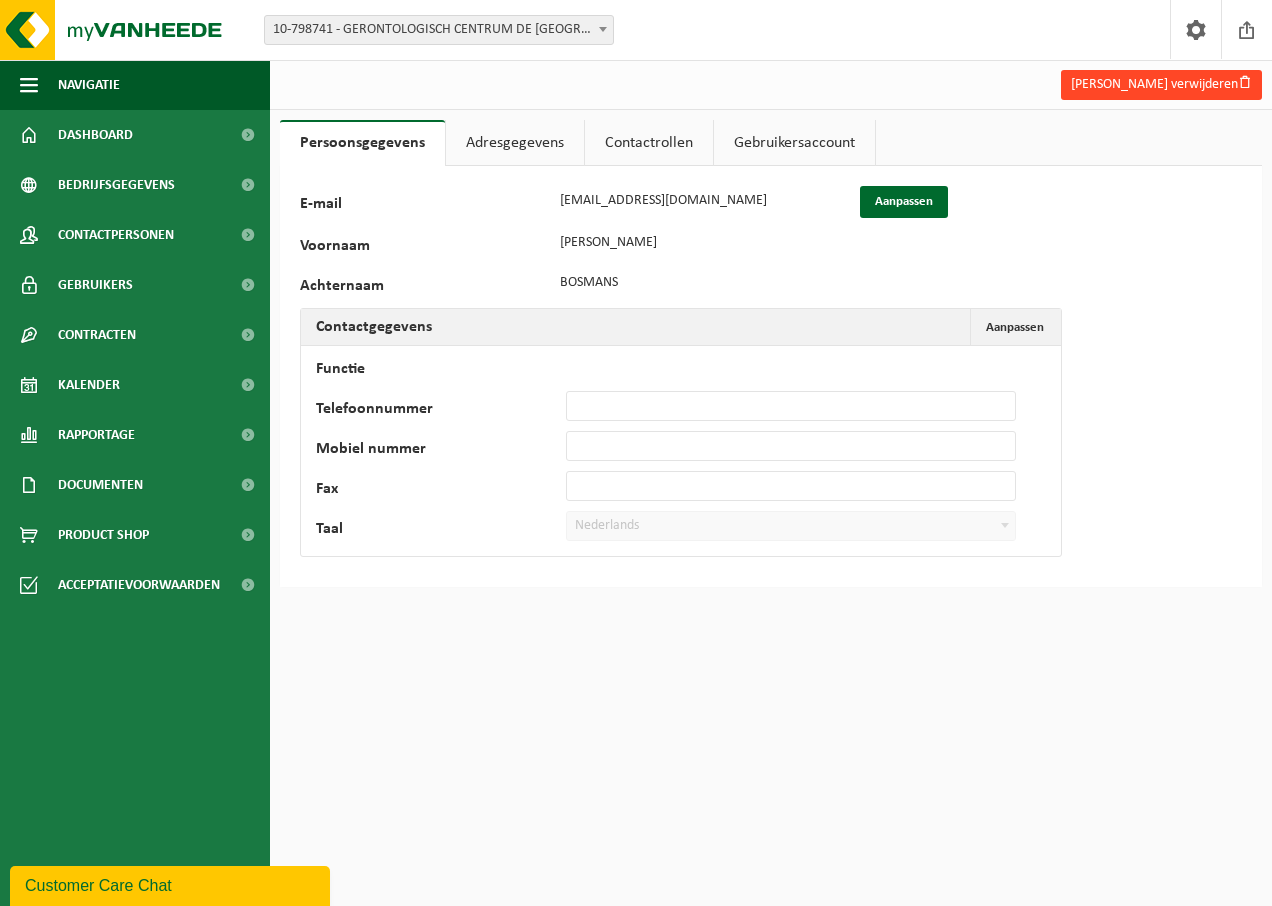 click on "Sandra Bosmans verwijderen" at bounding box center [1161, 85] 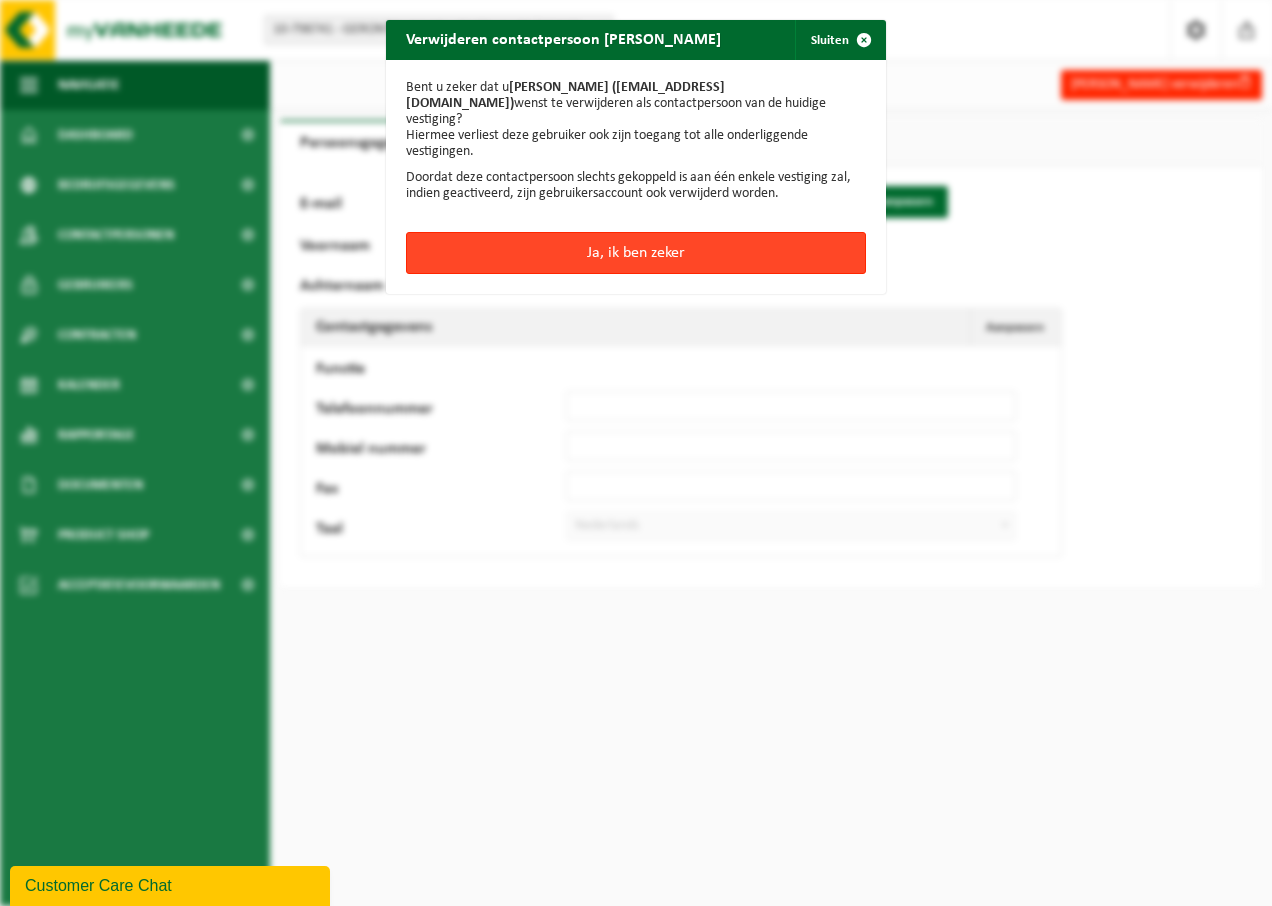 click on "Ja, ik ben zeker" at bounding box center (636, 253) 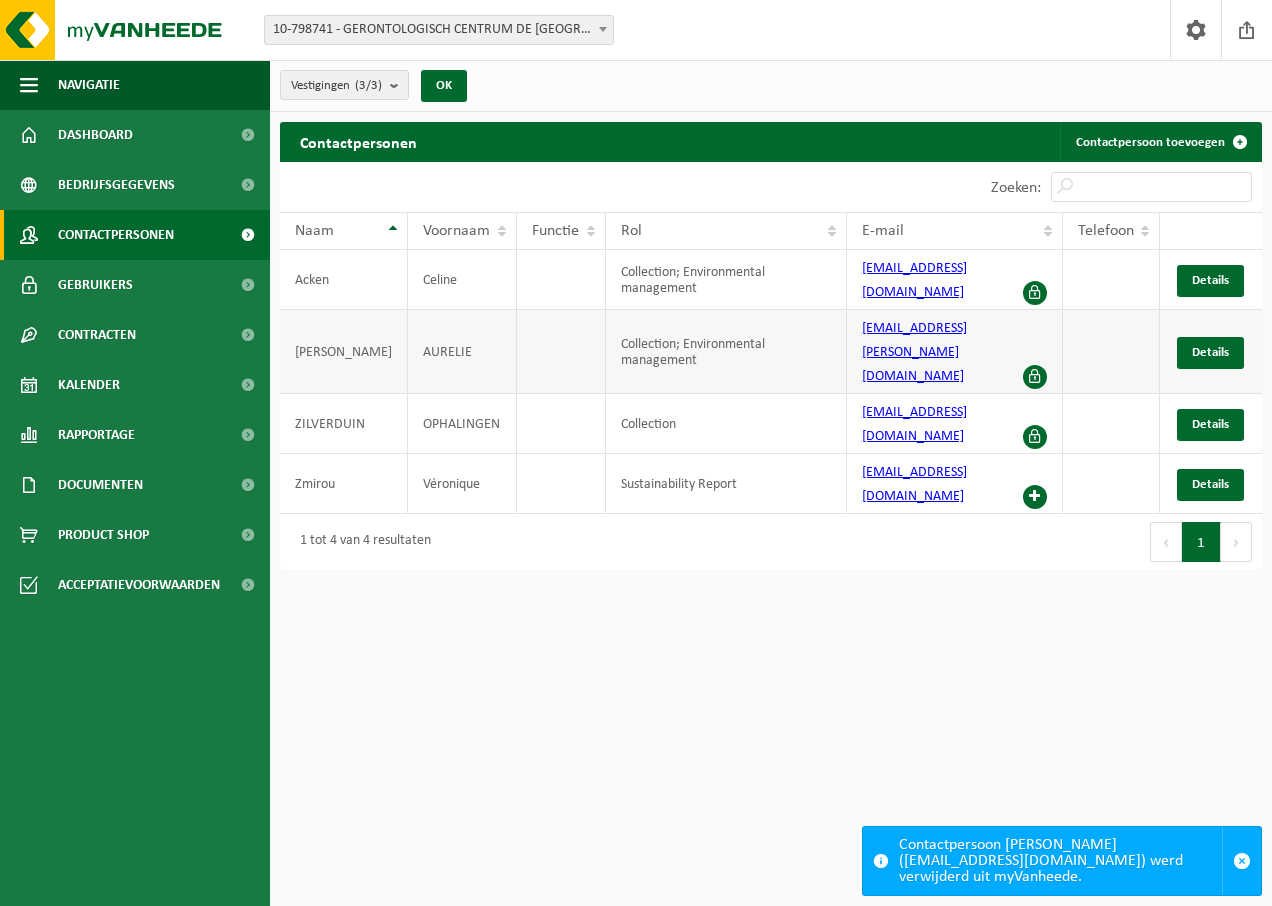 scroll, scrollTop: 0, scrollLeft: 0, axis: both 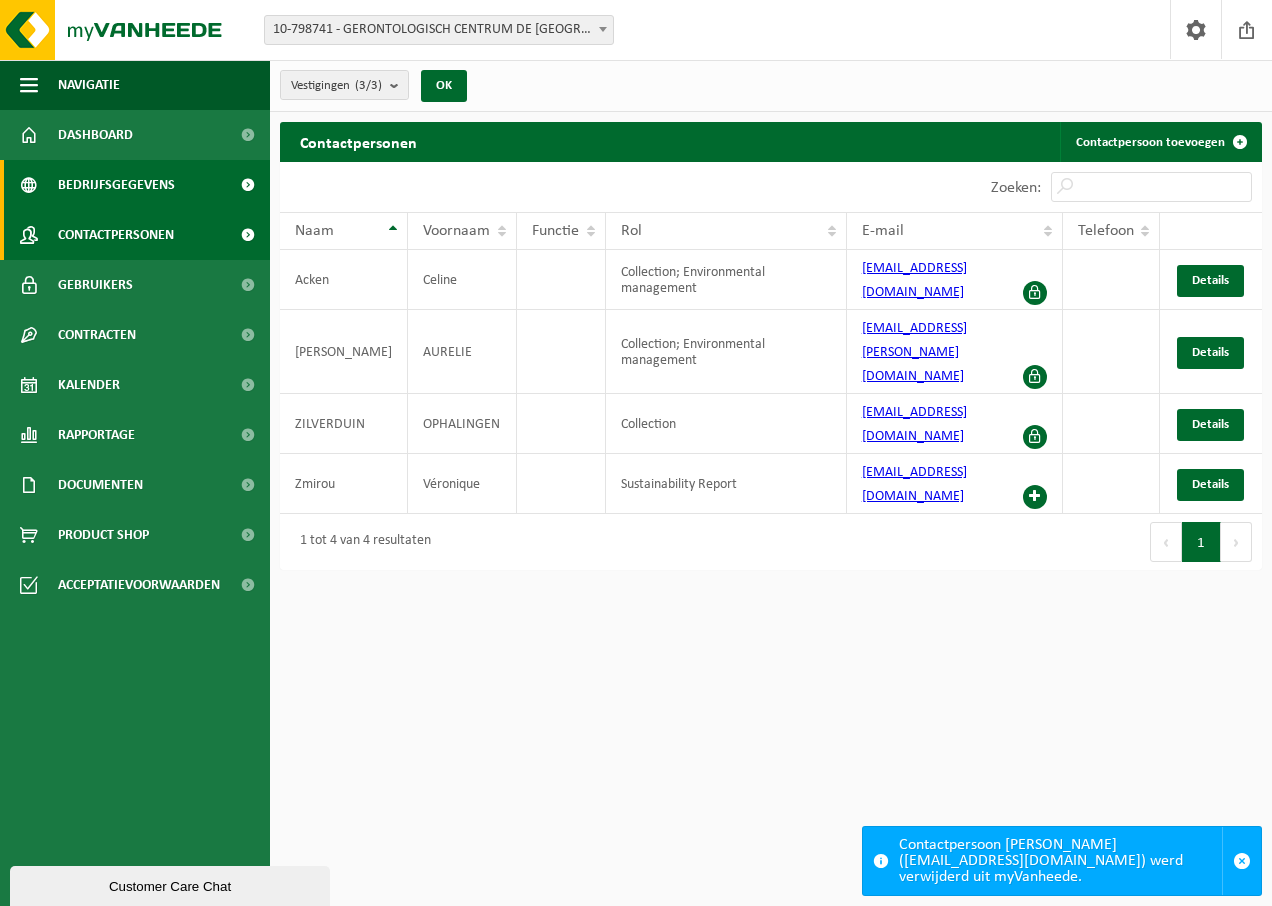 click on "Bedrijfsgegevens" at bounding box center (116, 185) 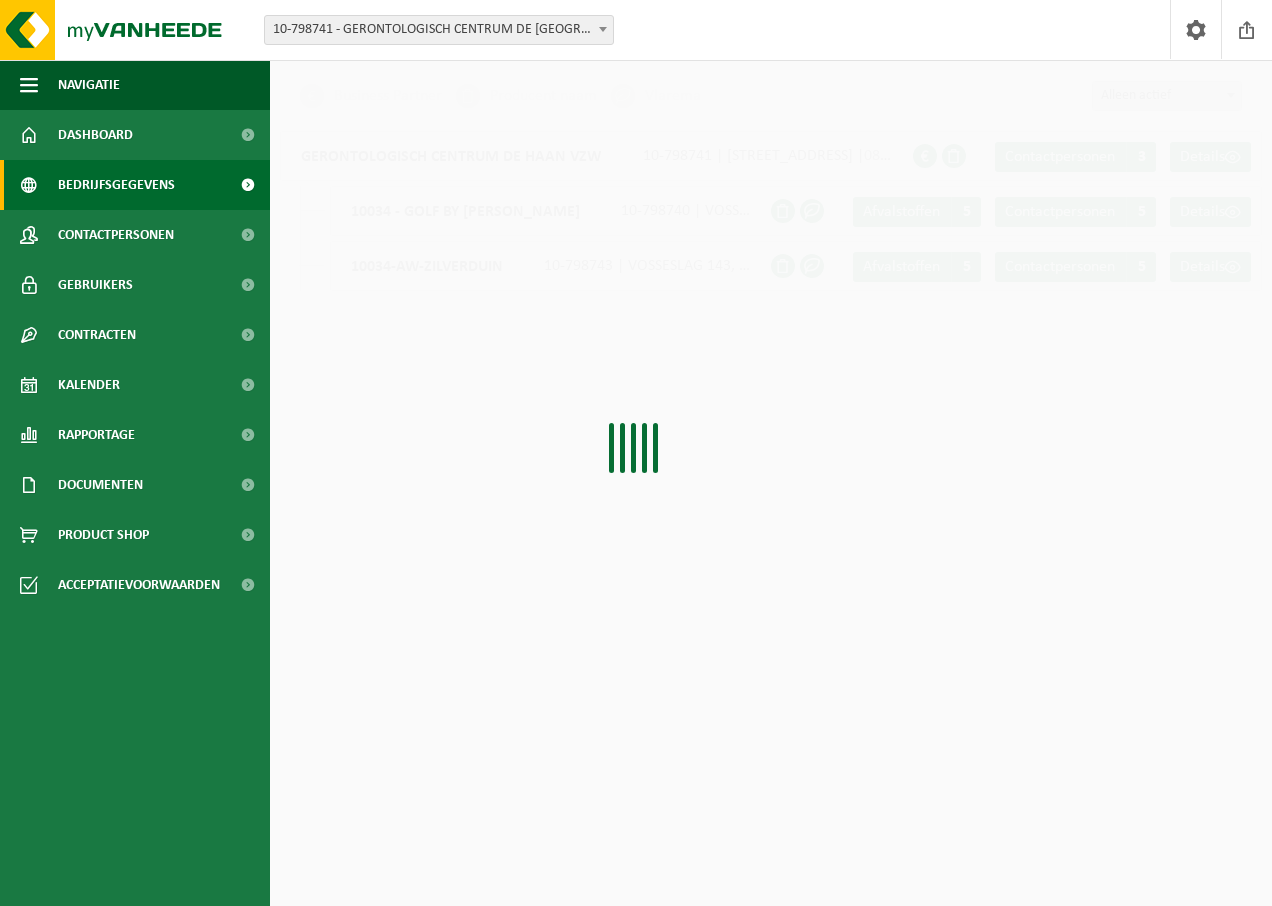 scroll, scrollTop: 0, scrollLeft: 0, axis: both 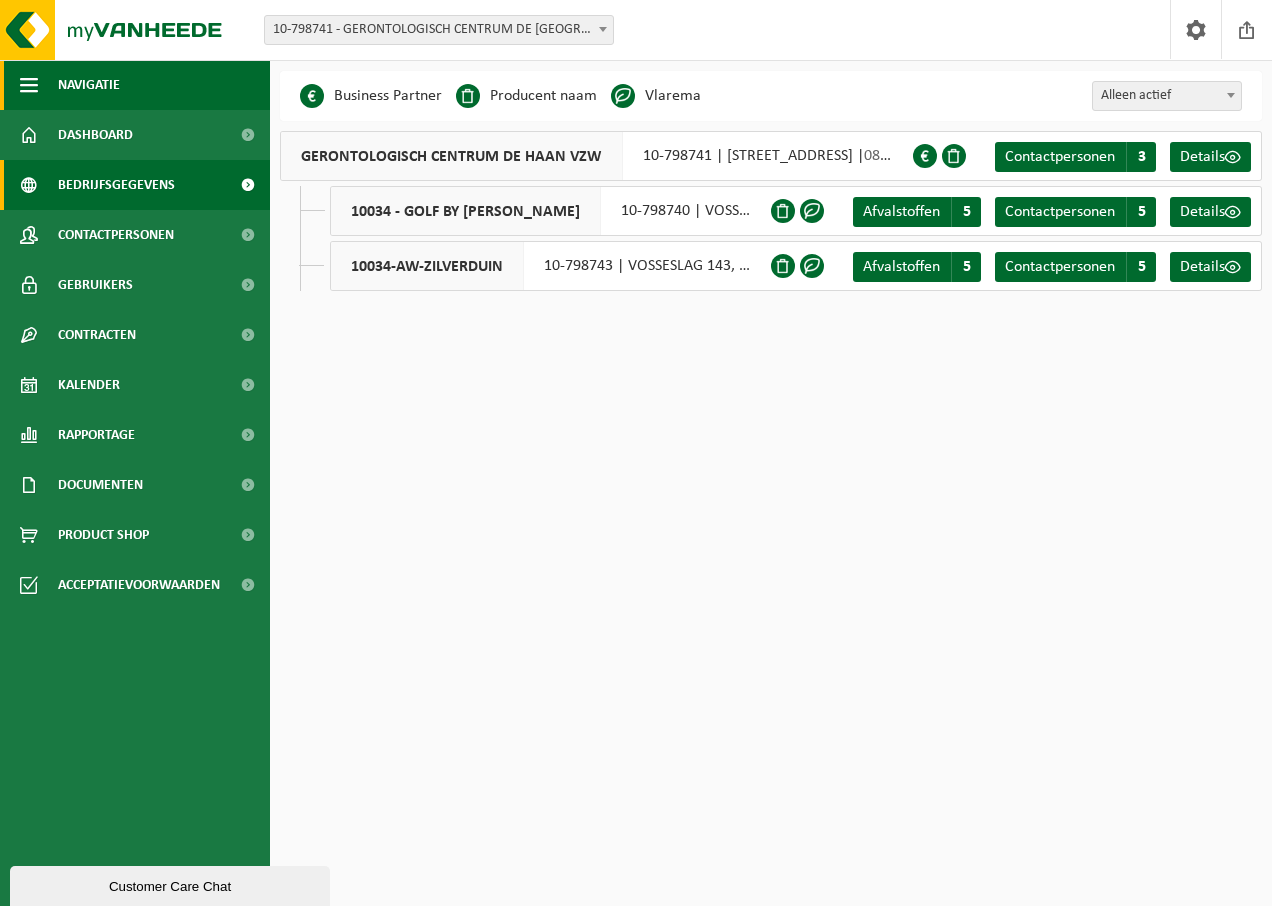 click at bounding box center (29, 85) 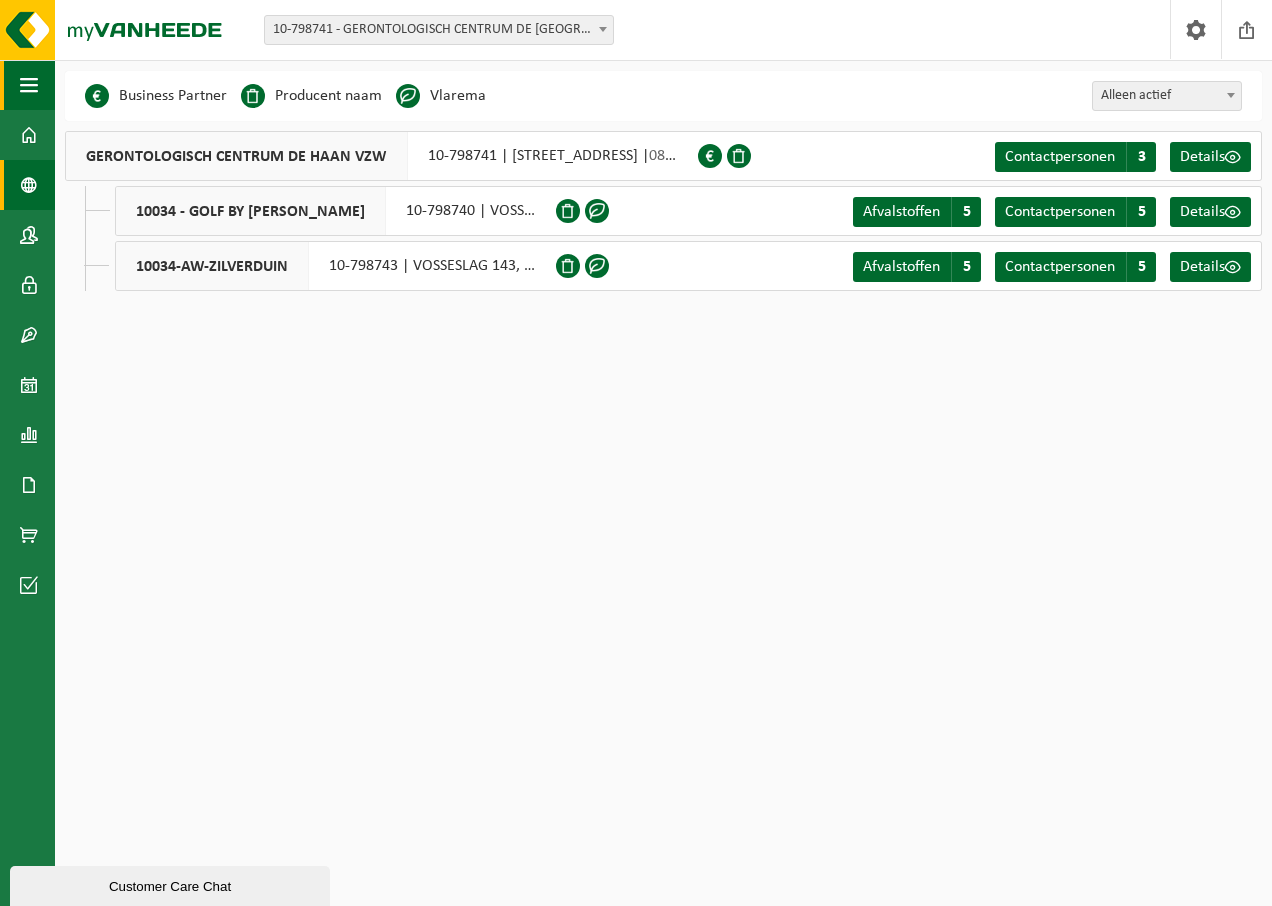 click at bounding box center [29, 85] 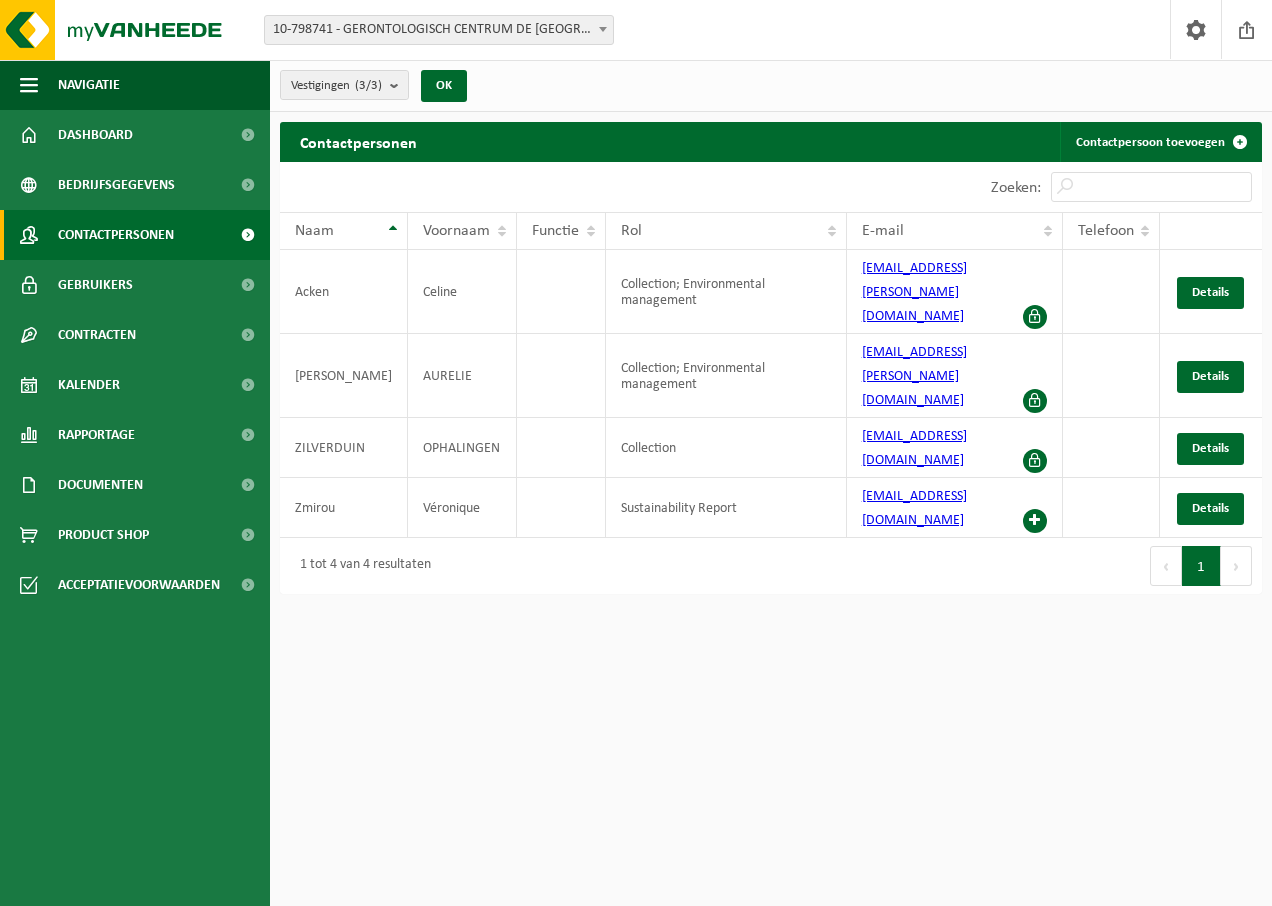 scroll, scrollTop: 0, scrollLeft: 0, axis: both 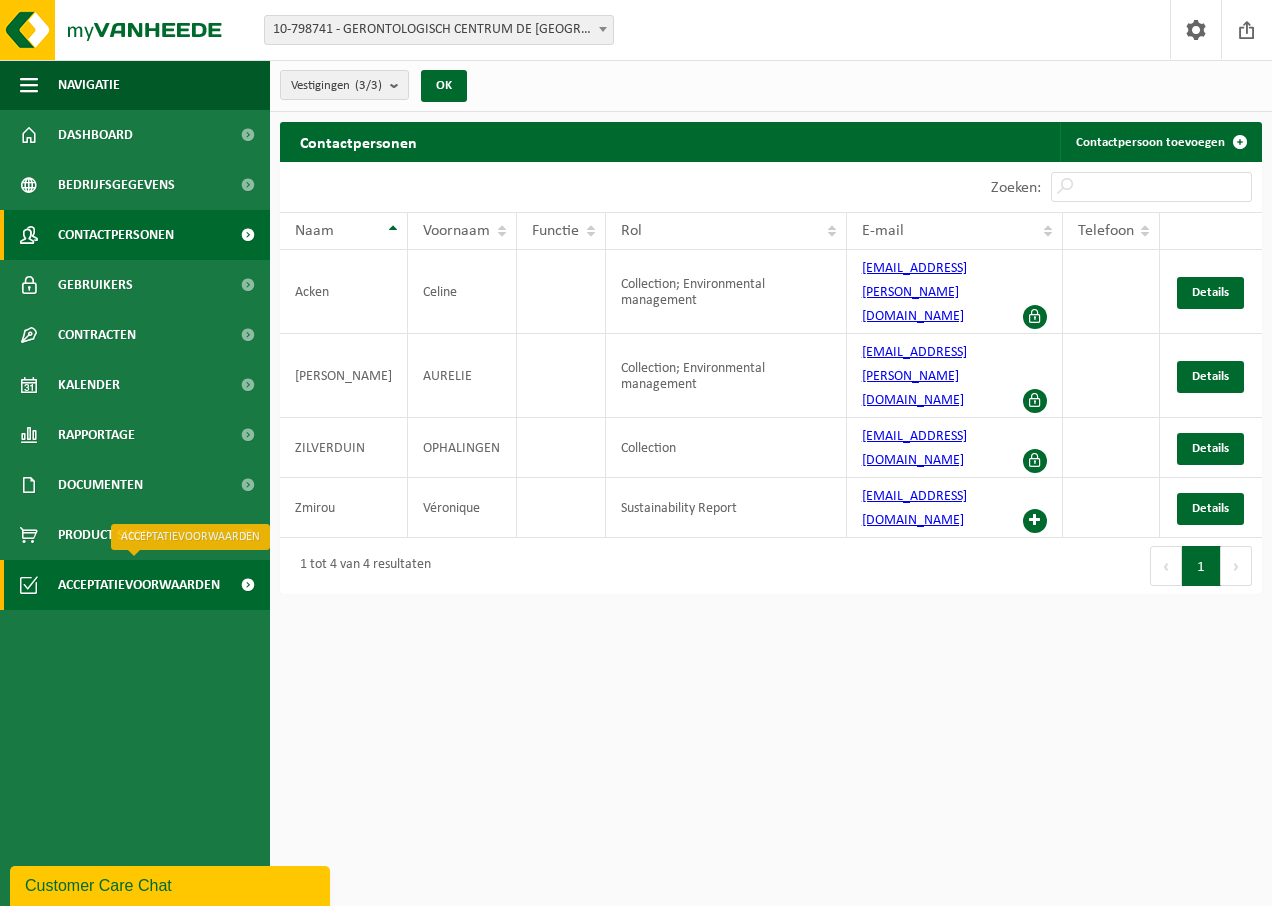 click on "Acceptatievoorwaarden" at bounding box center (139, 585) 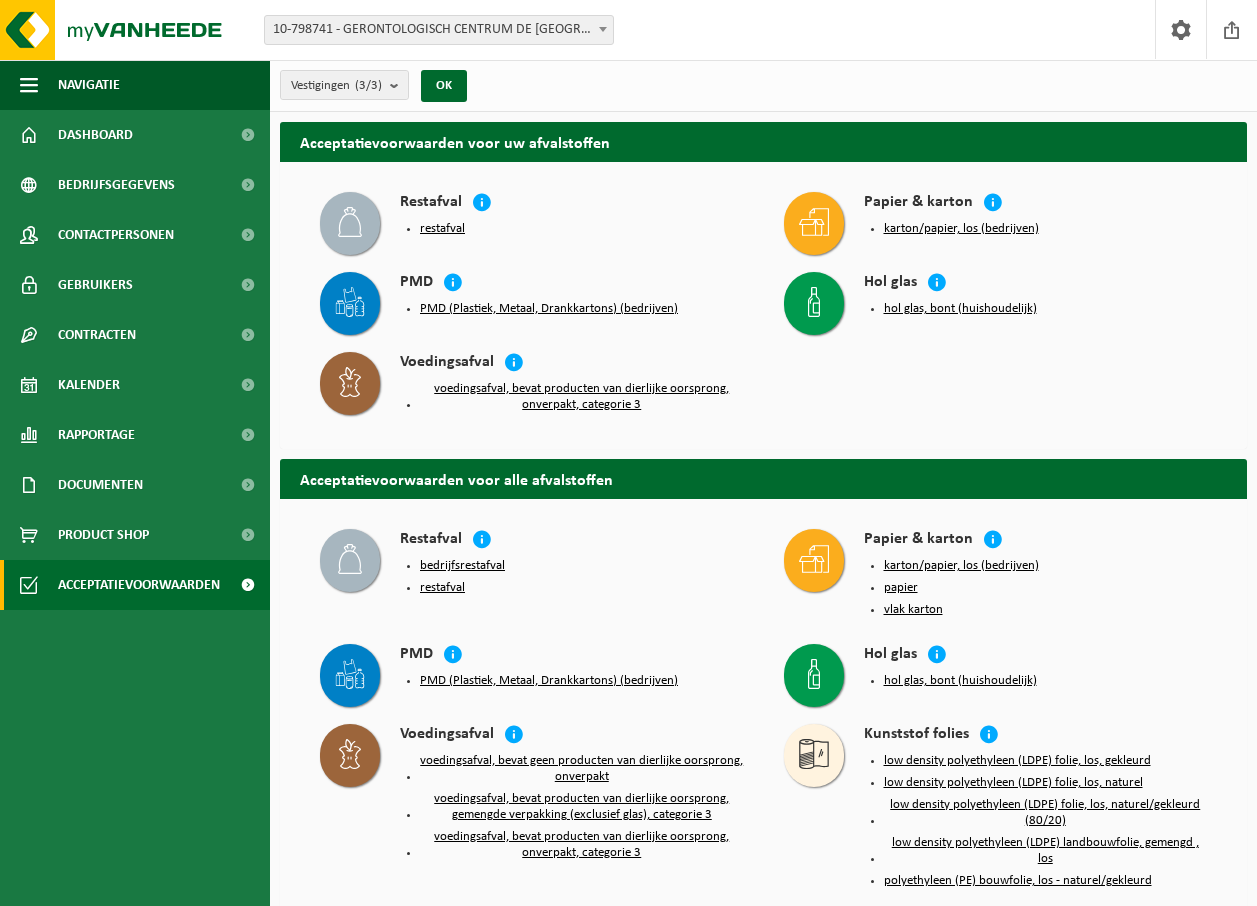 scroll, scrollTop: 0, scrollLeft: 0, axis: both 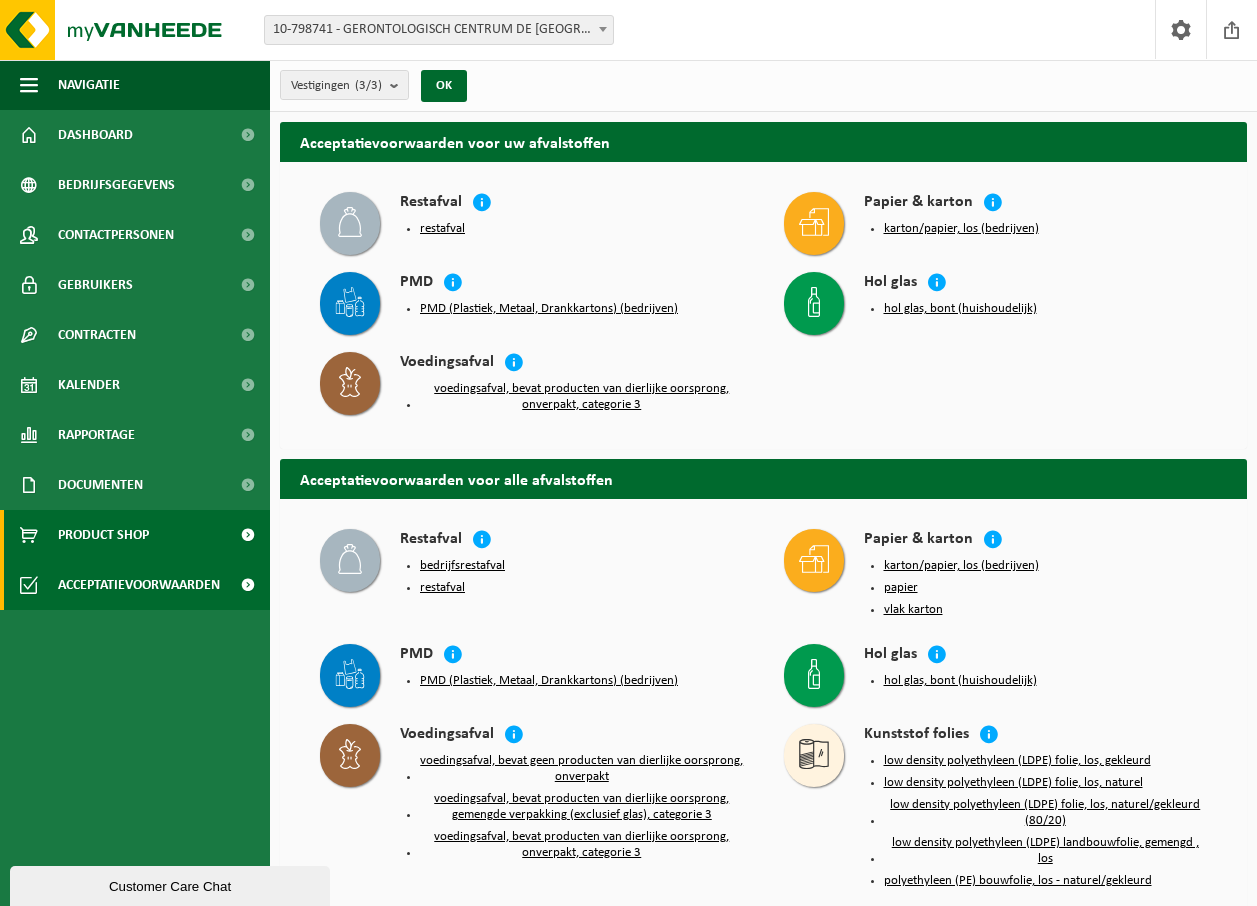 click on "Product Shop" at bounding box center (103, 535) 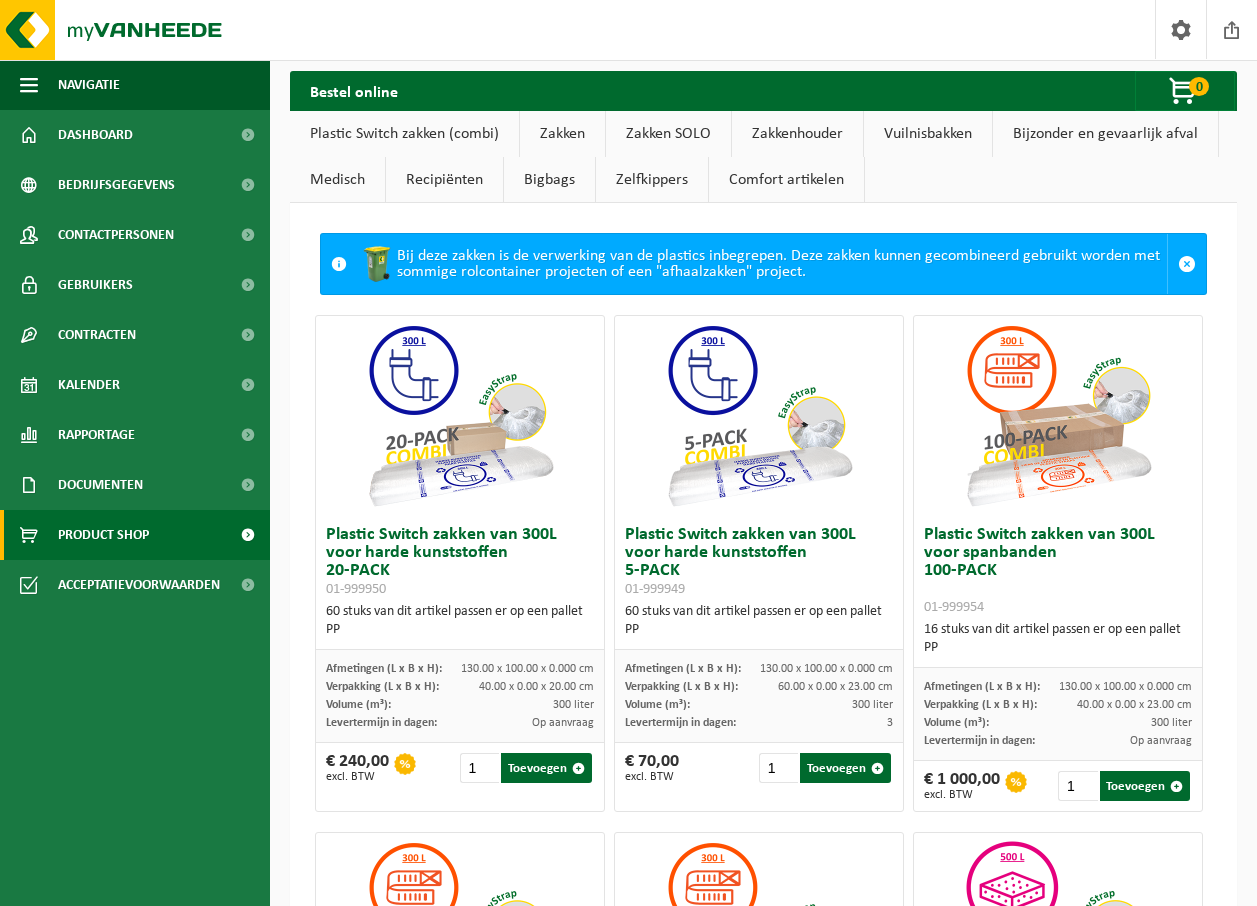scroll, scrollTop: 0, scrollLeft: 0, axis: both 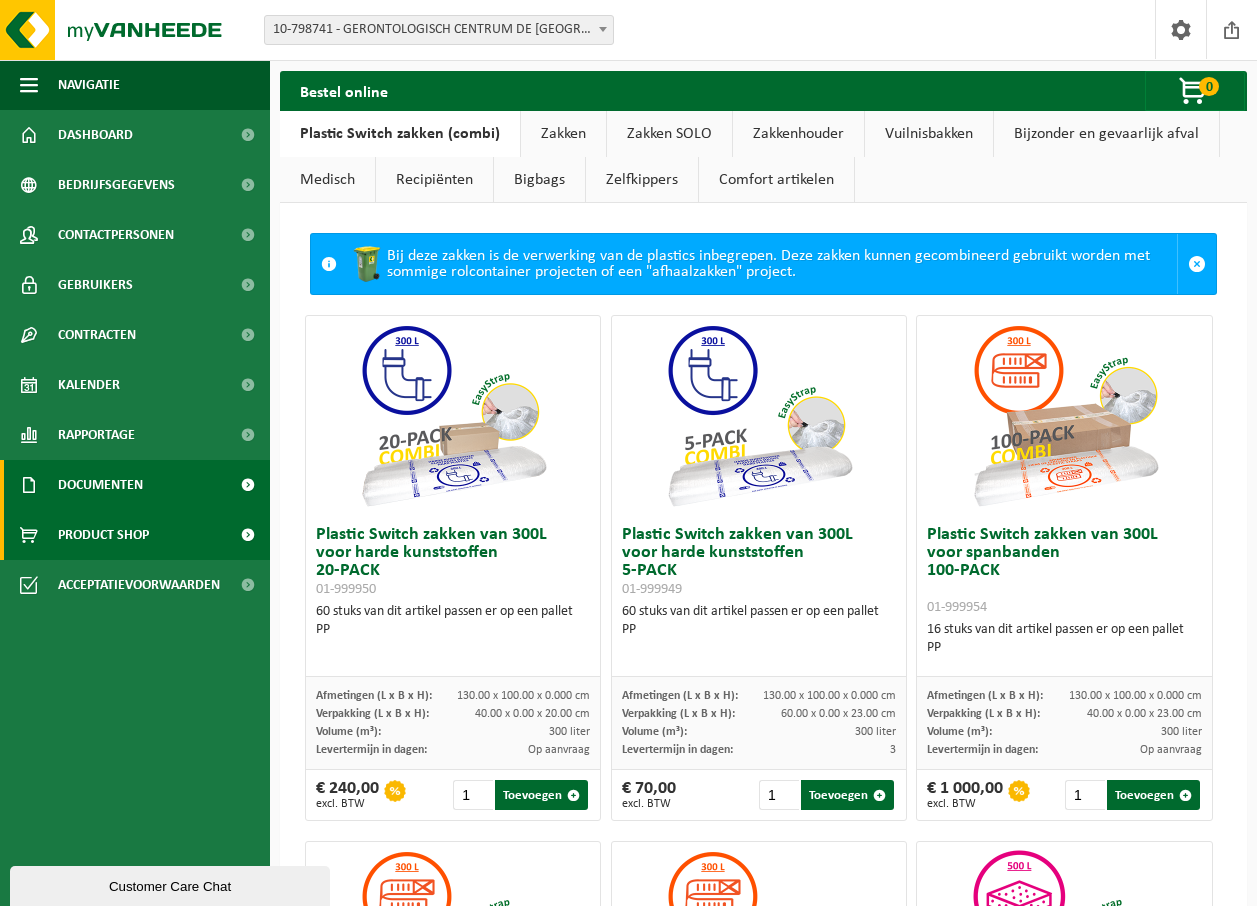 click on "Documenten" at bounding box center (100, 485) 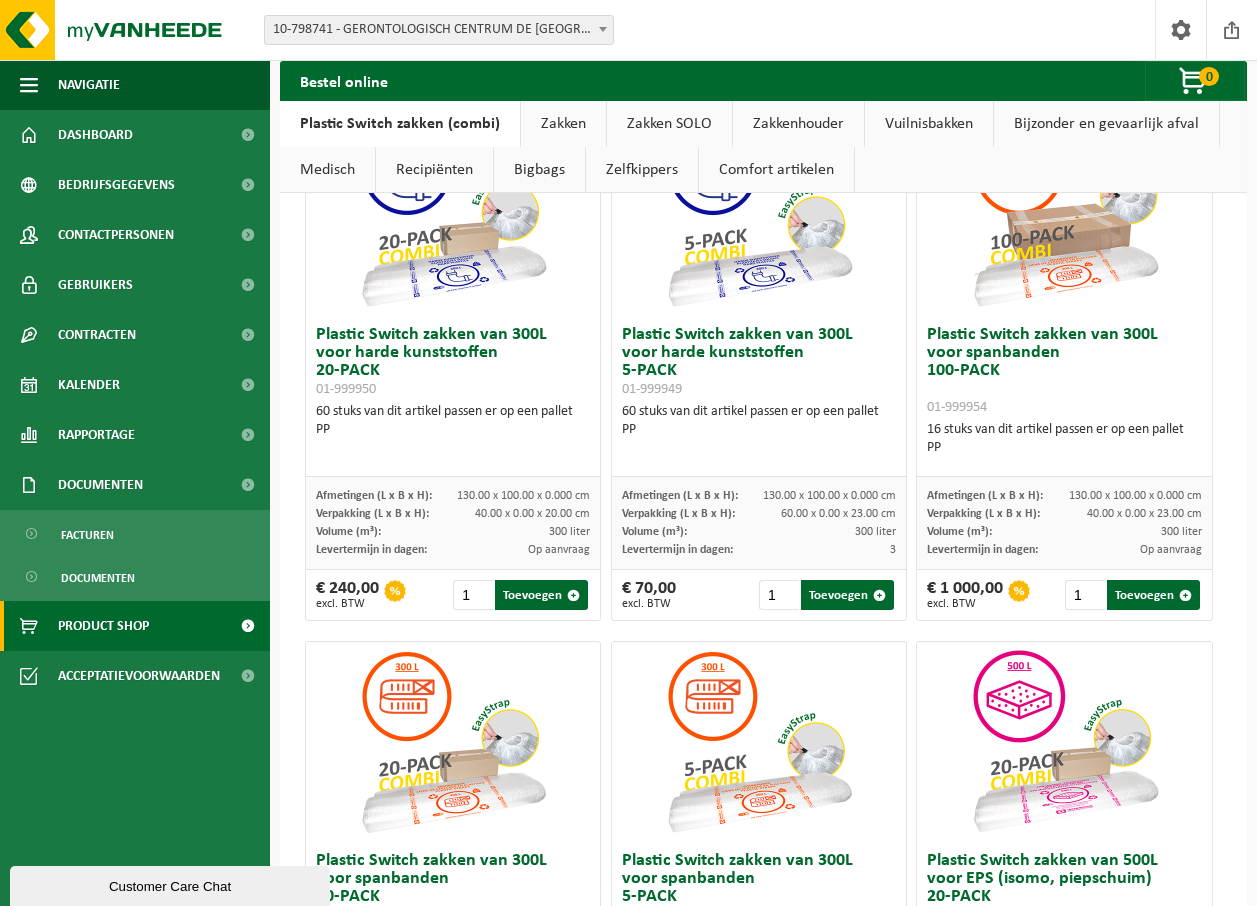 scroll, scrollTop: 0, scrollLeft: 0, axis: both 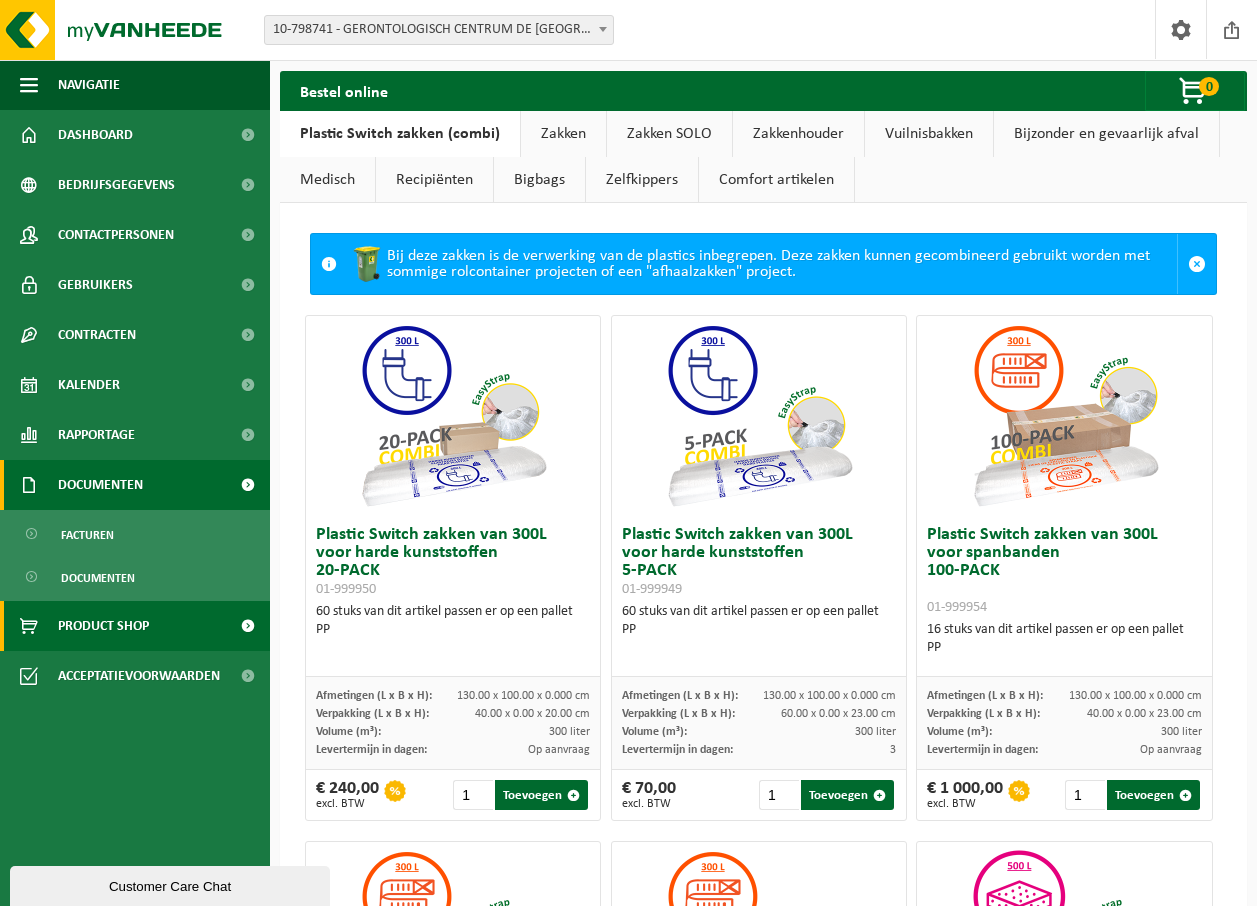 click on "Documenten" at bounding box center (100, 485) 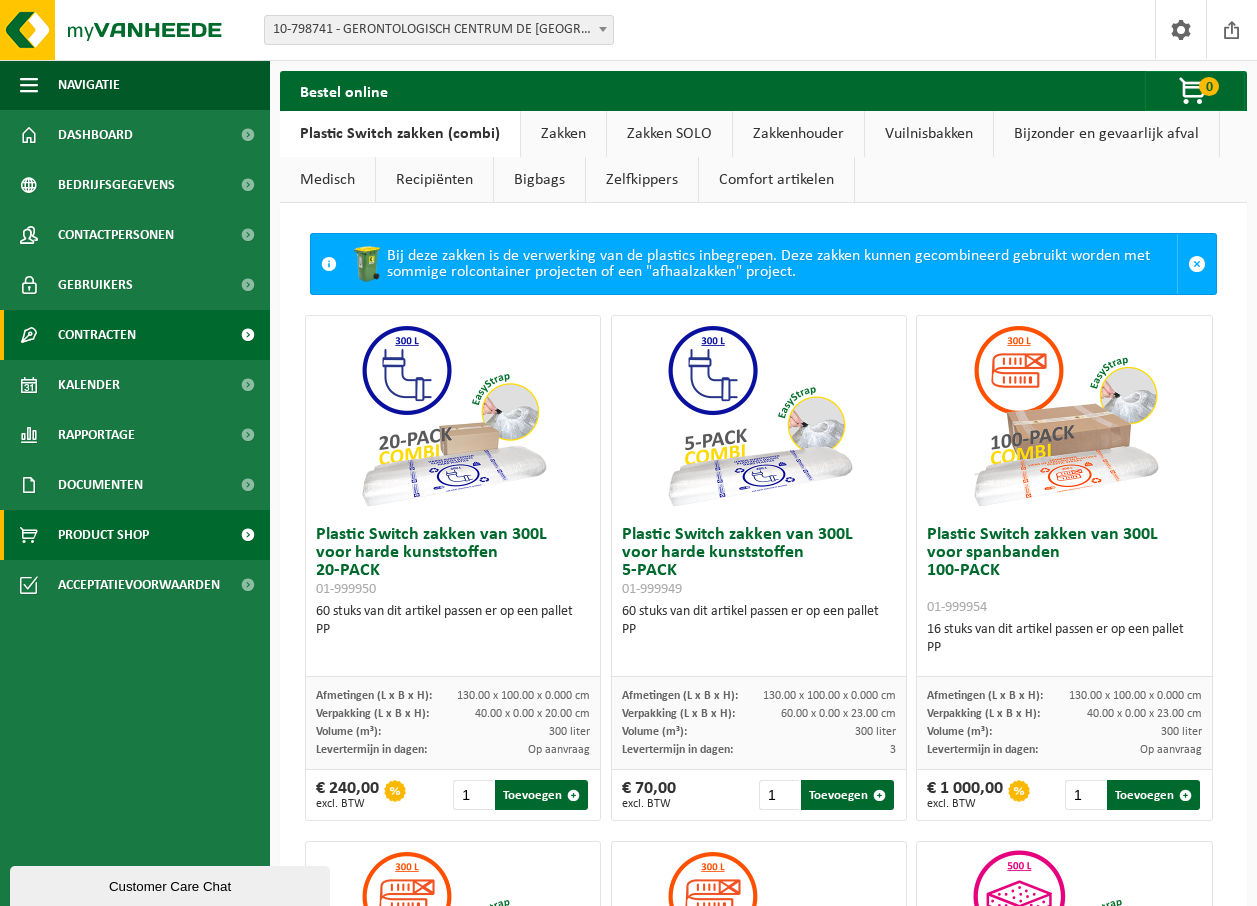click on "Contracten" at bounding box center [97, 335] 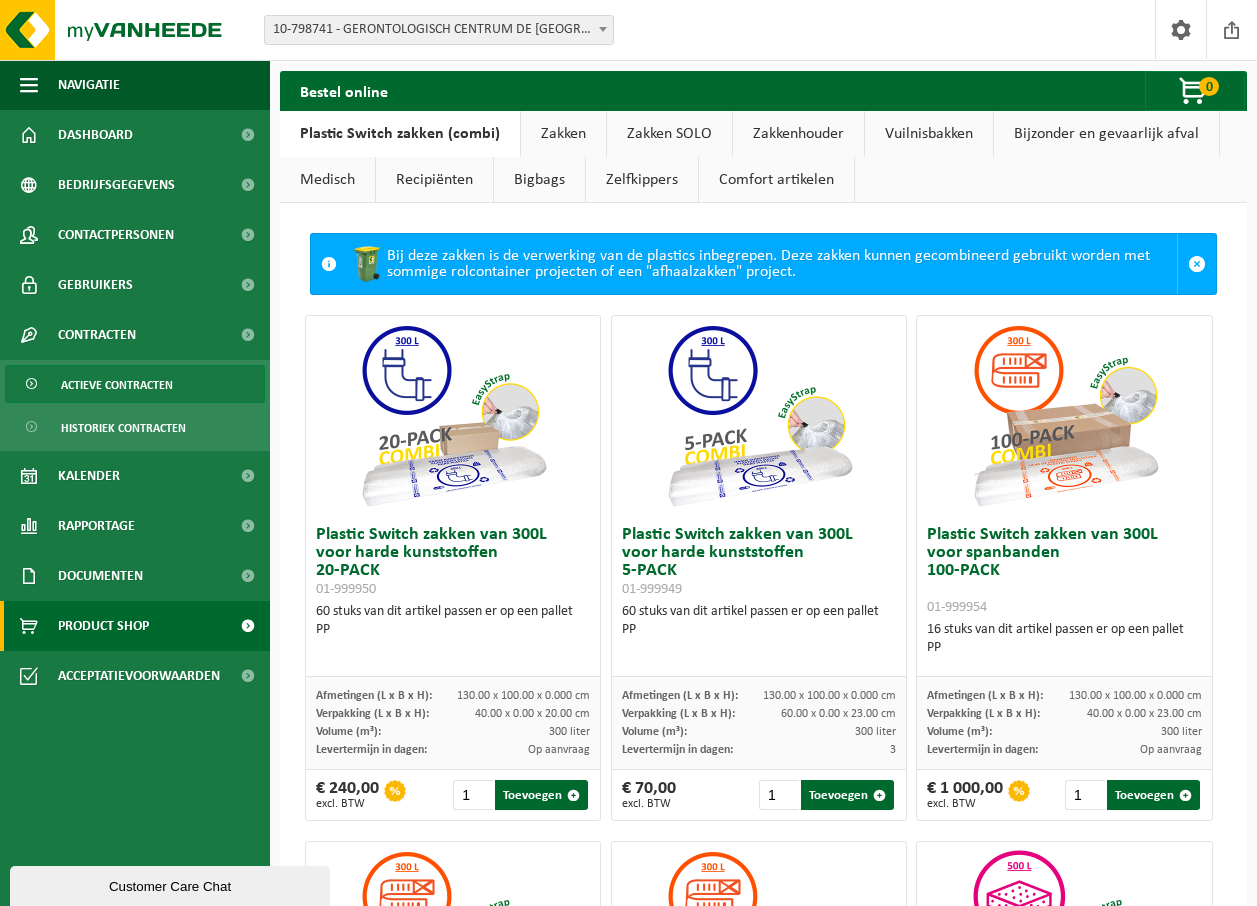 click on "Actieve contracten" at bounding box center (117, 385) 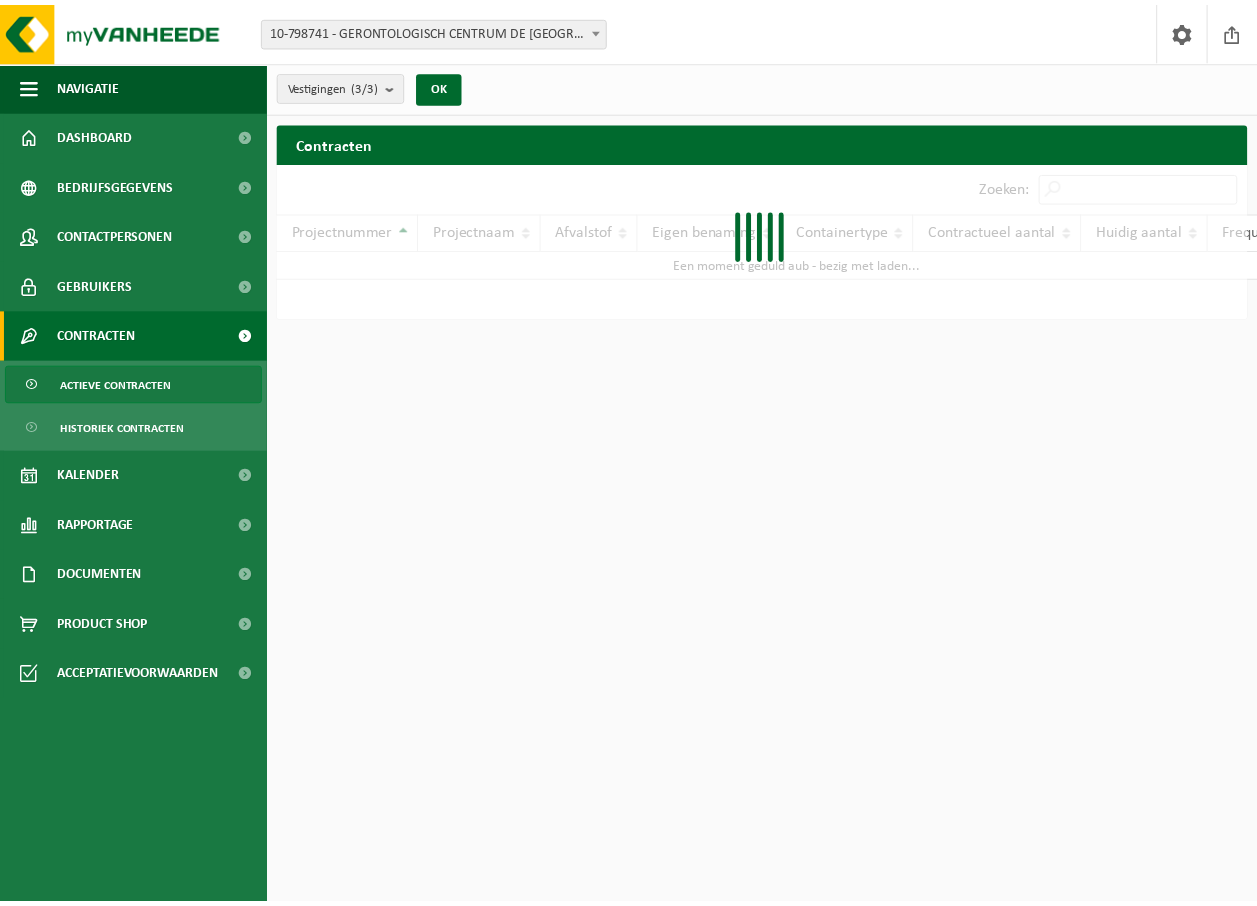 scroll, scrollTop: 0, scrollLeft: 0, axis: both 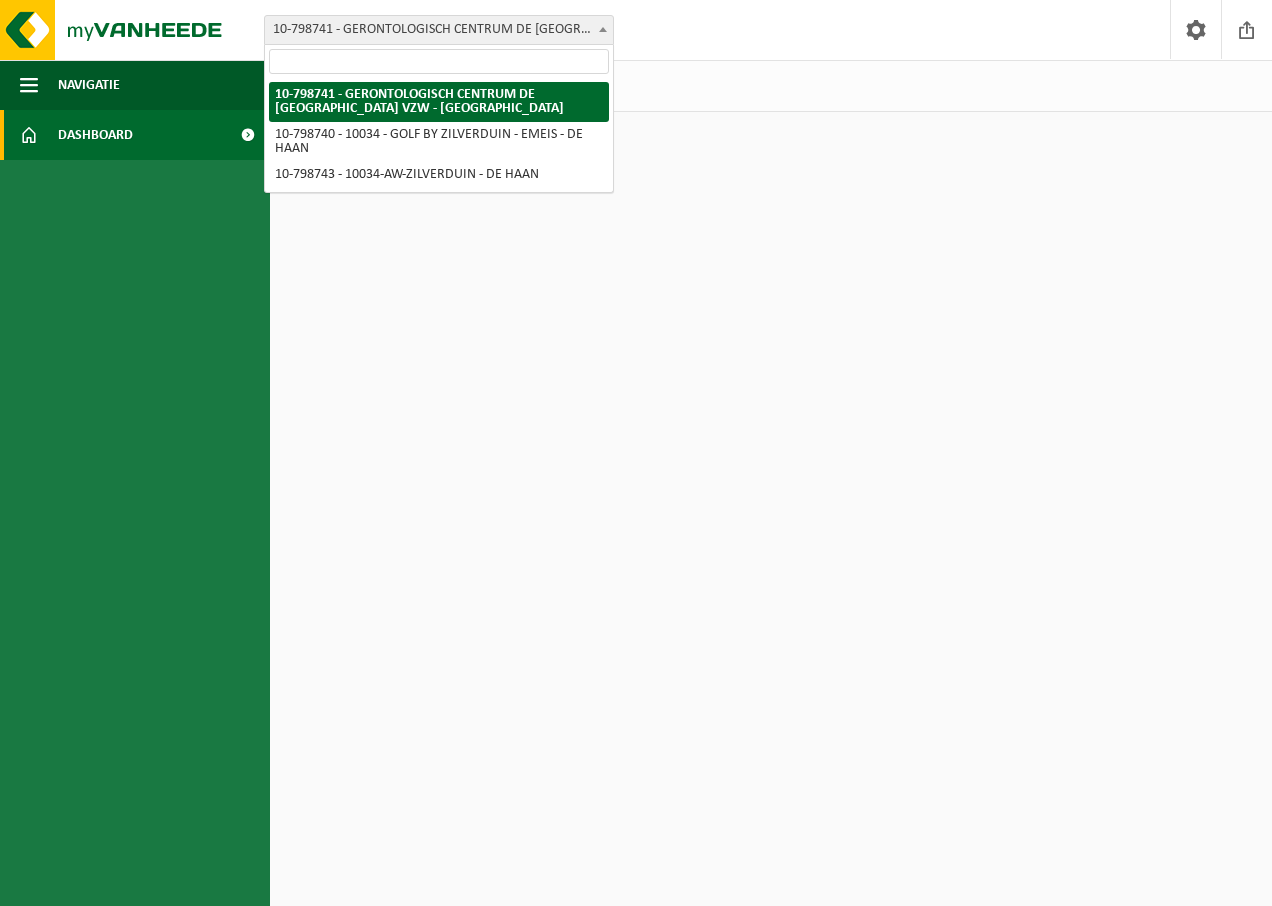 click at bounding box center (603, 29) 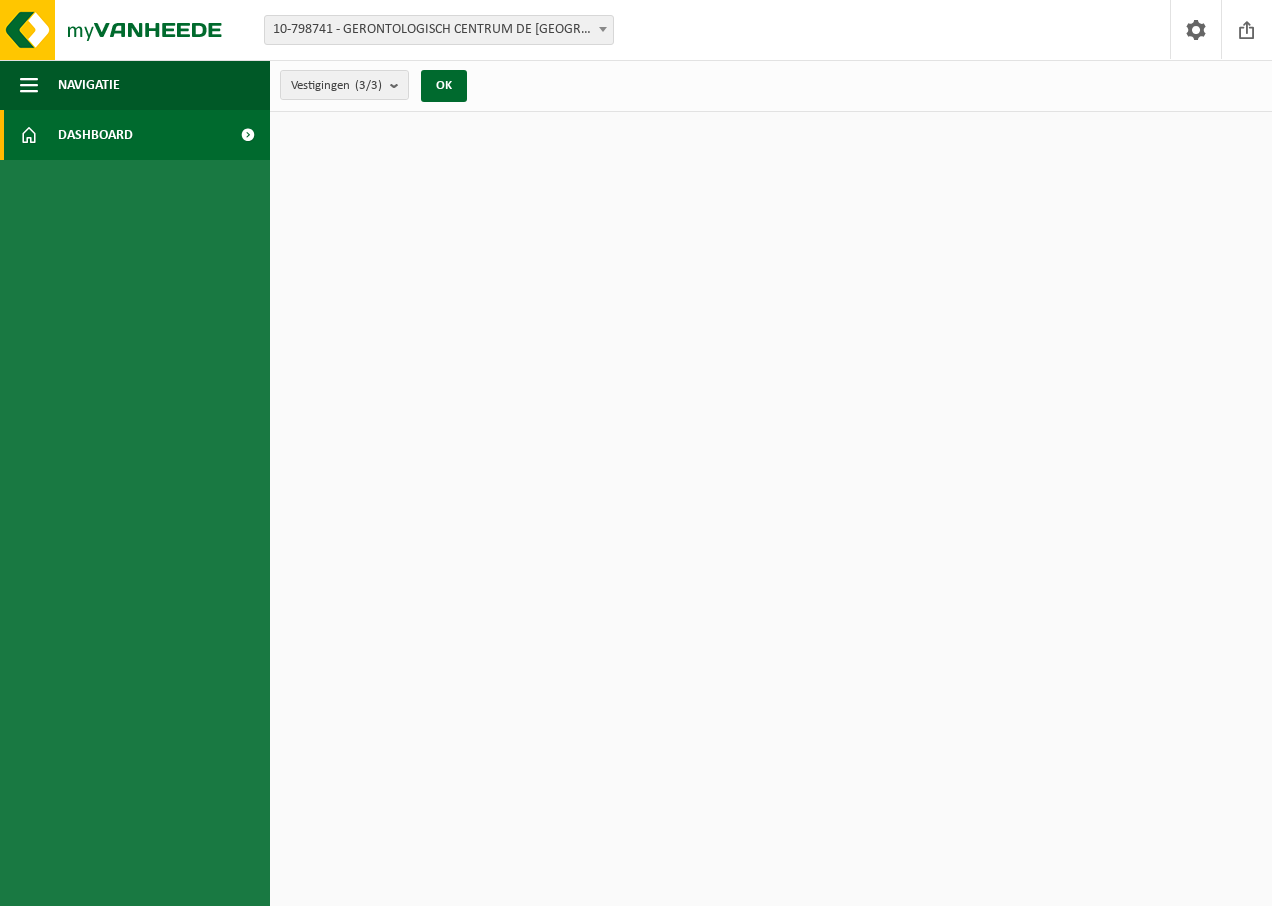 scroll, scrollTop: 0, scrollLeft: 0, axis: both 